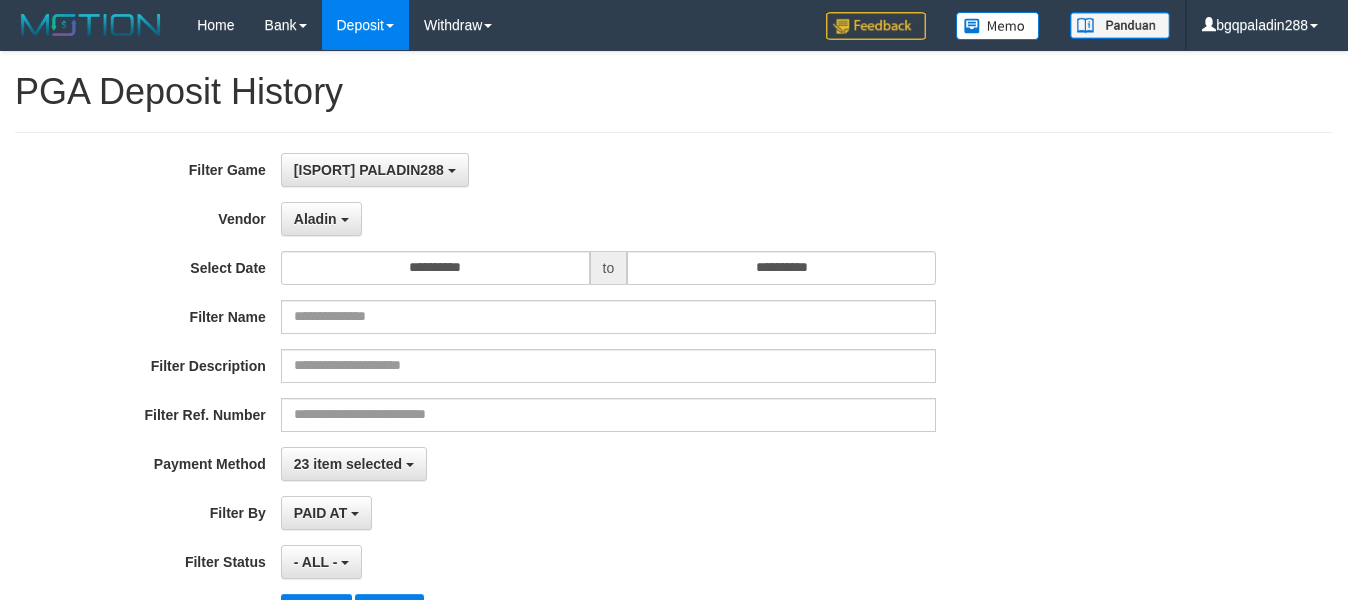 select on "**********" 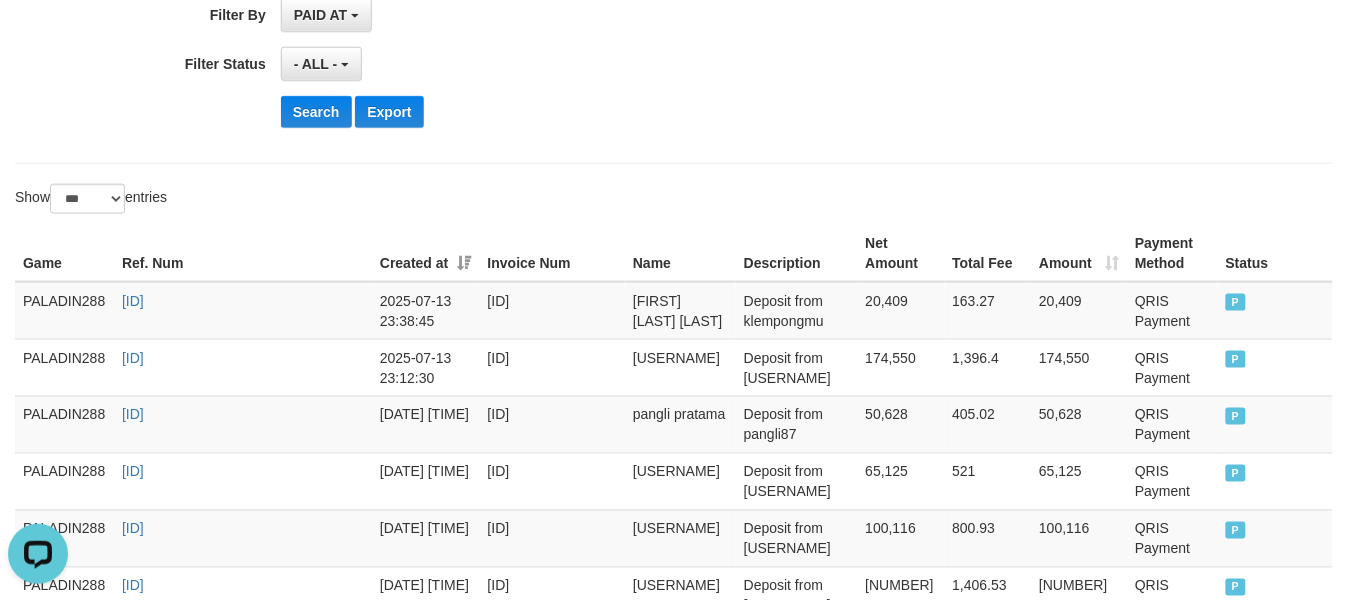 scroll, scrollTop: 17, scrollLeft: 0, axis: vertical 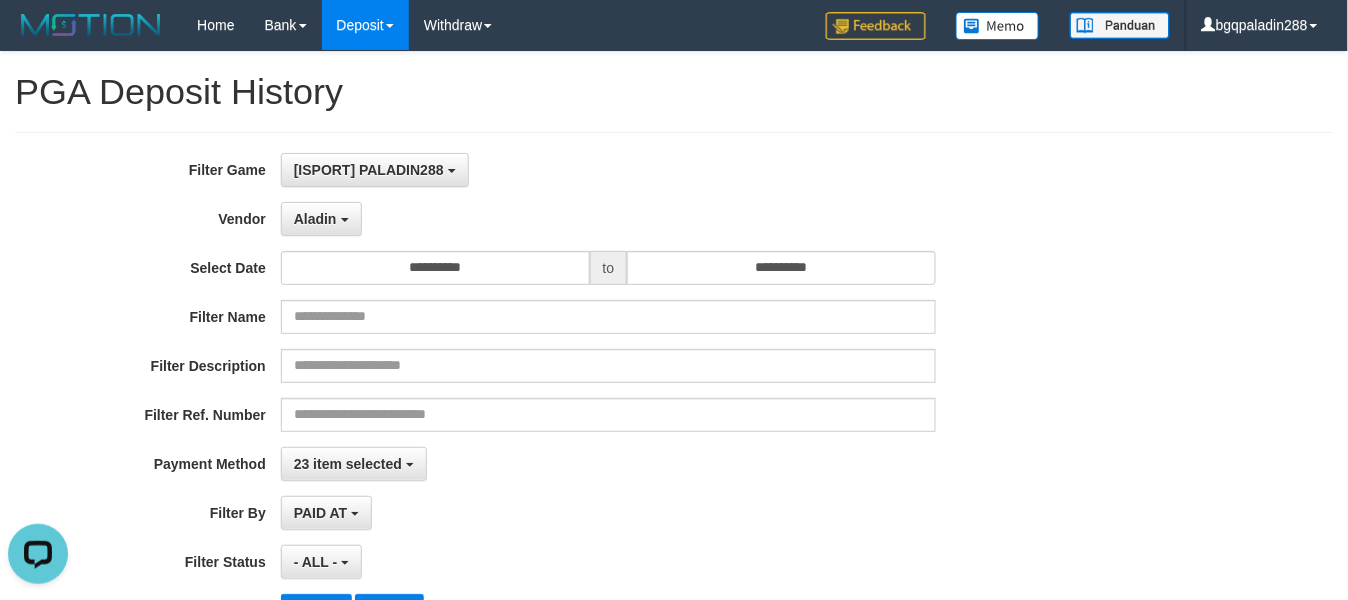 click on "[ISPORT] PALADIN288
SELECT GAME
[ISPORT] PALADIN288" at bounding box center [608, 170] 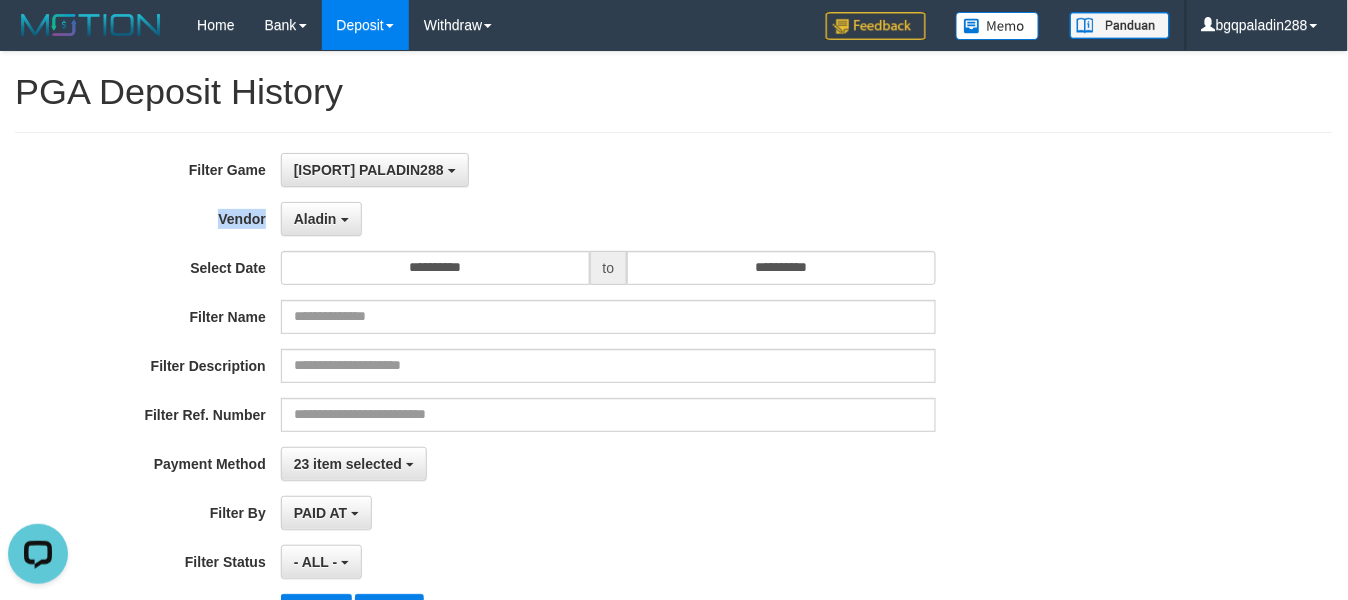 click on "[ISPORT] PALADIN288
SELECT GAME
[ISPORT] PALADIN288" at bounding box center (608, 170) 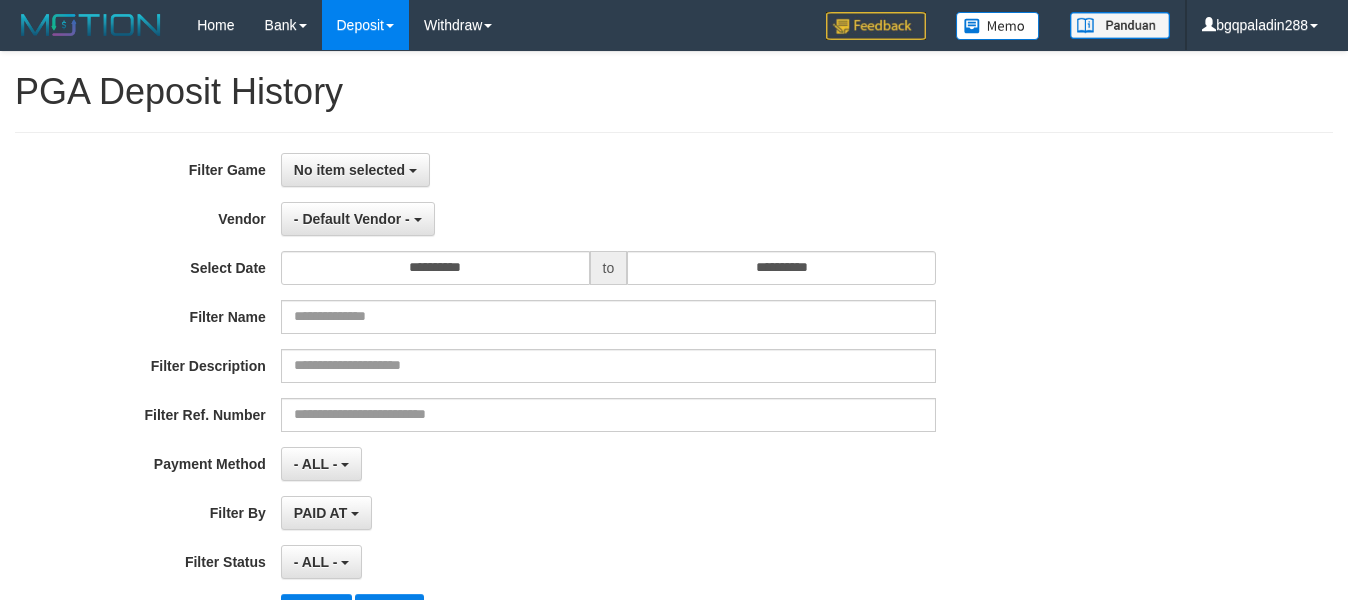 select 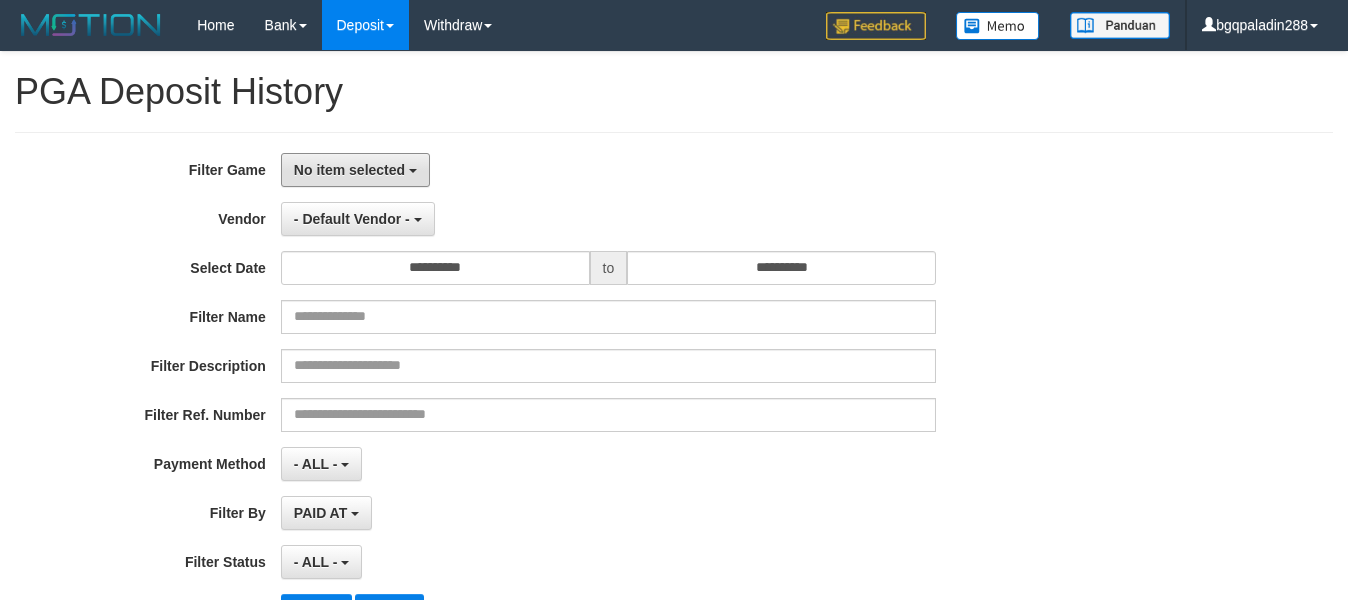scroll, scrollTop: 0, scrollLeft: 0, axis: both 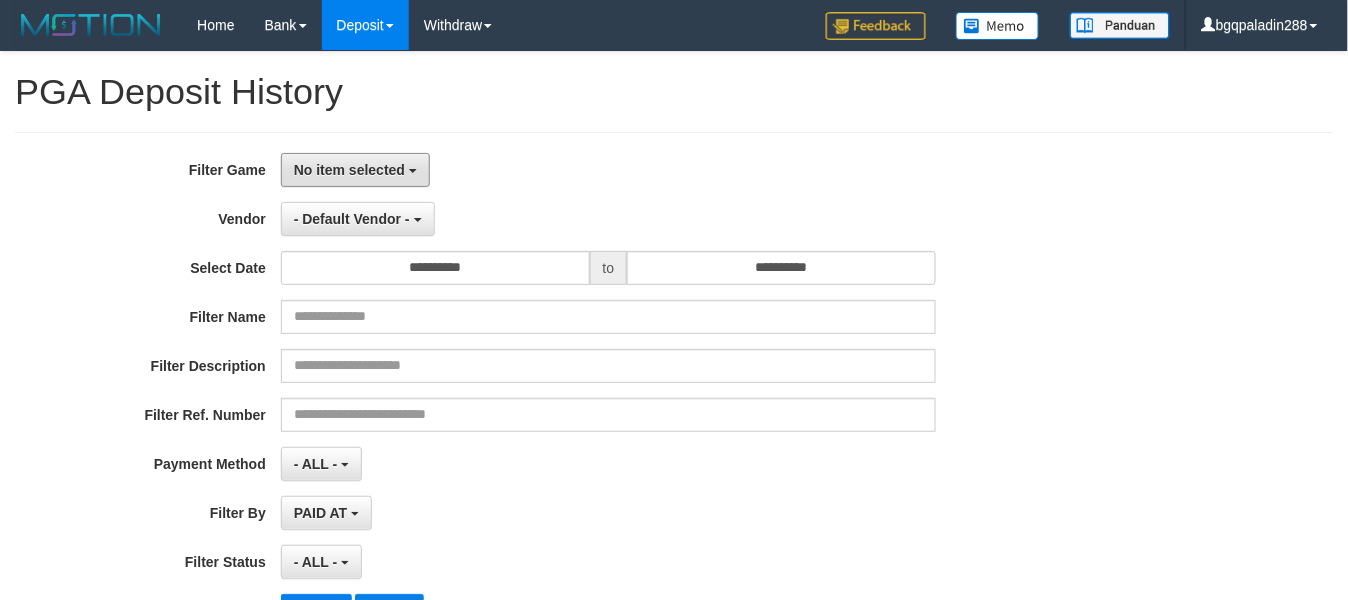 click on "No item selected" at bounding box center (355, 170) 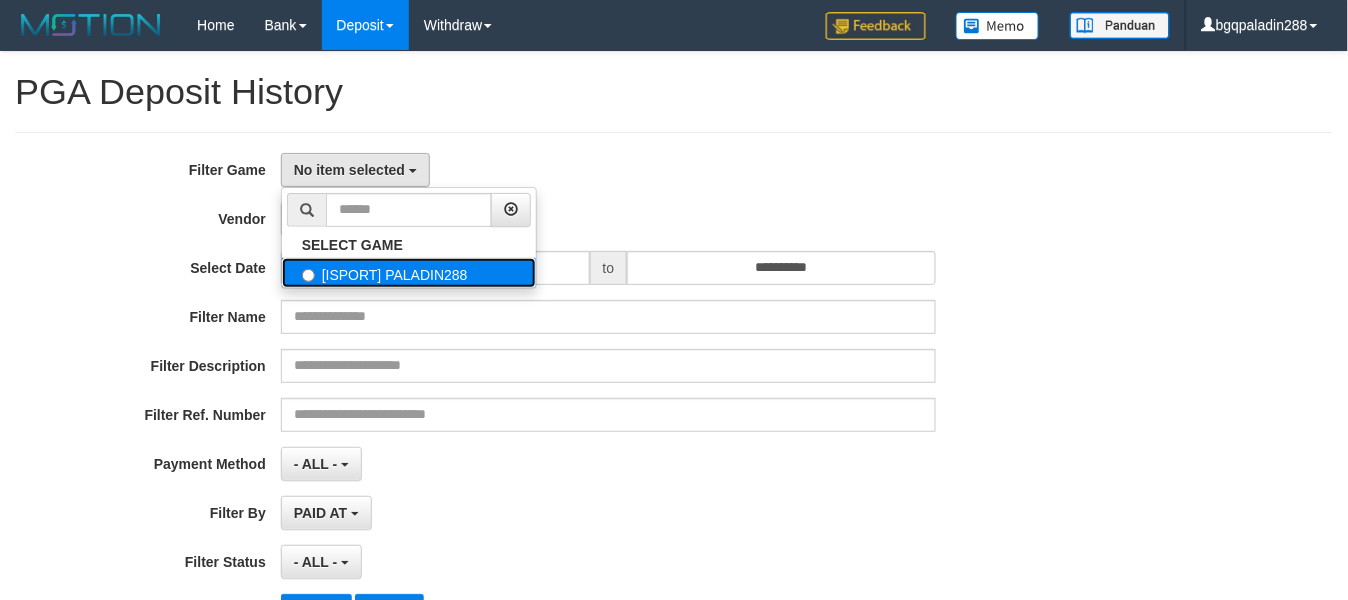 click on "[ISPORT] PALADIN288" at bounding box center (409, 273) 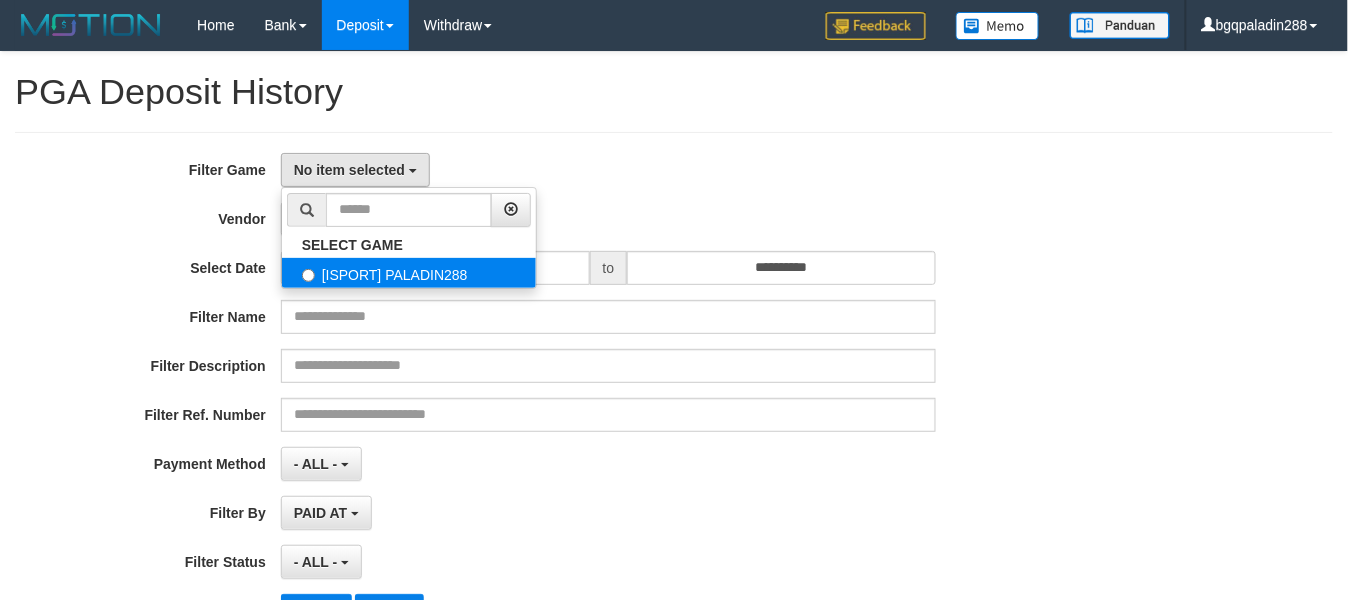 select on "****" 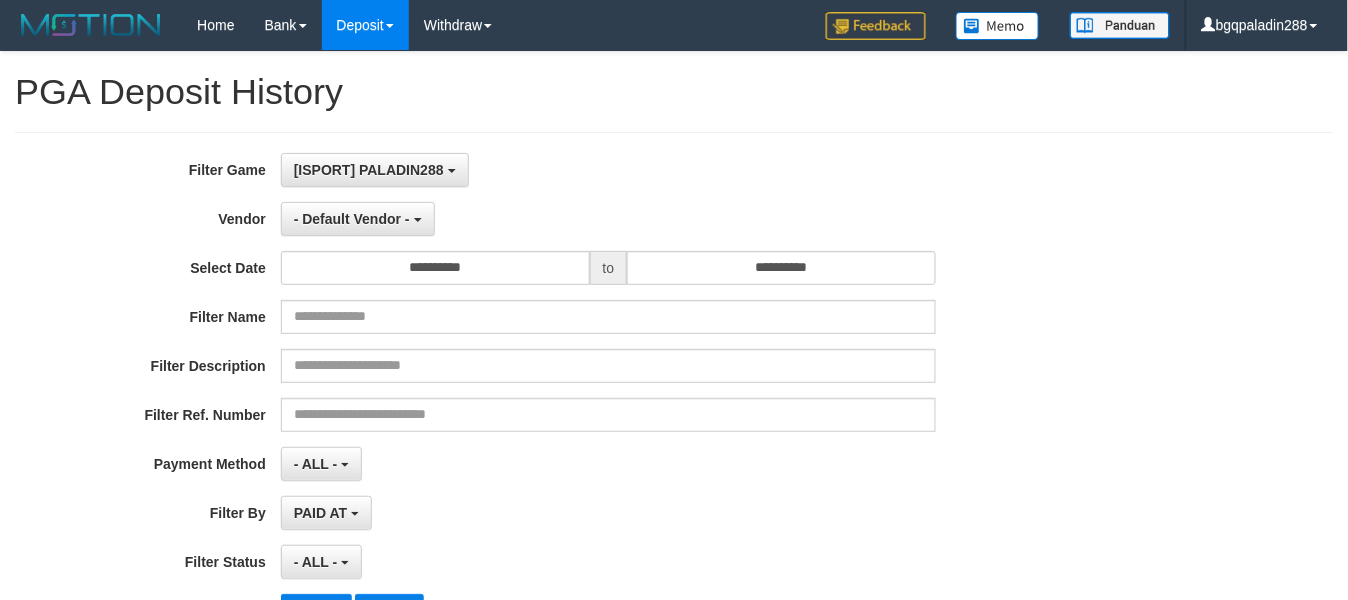 scroll, scrollTop: 17, scrollLeft: 0, axis: vertical 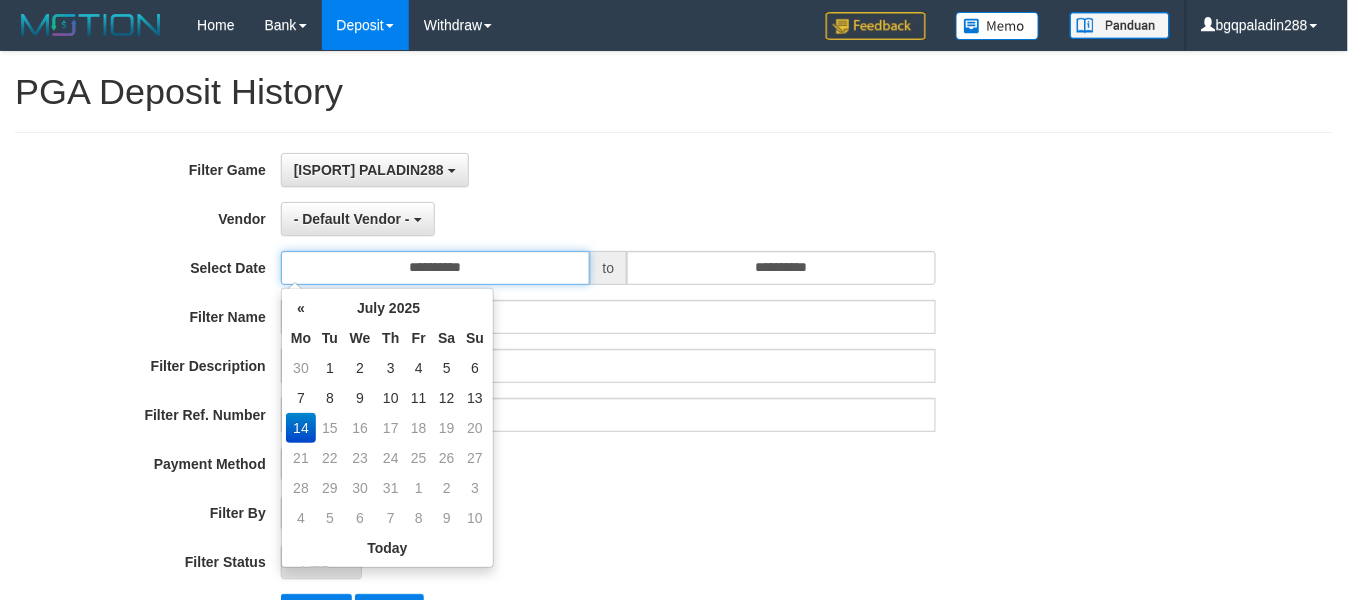 click on "**********" at bounding box center [435, 268] 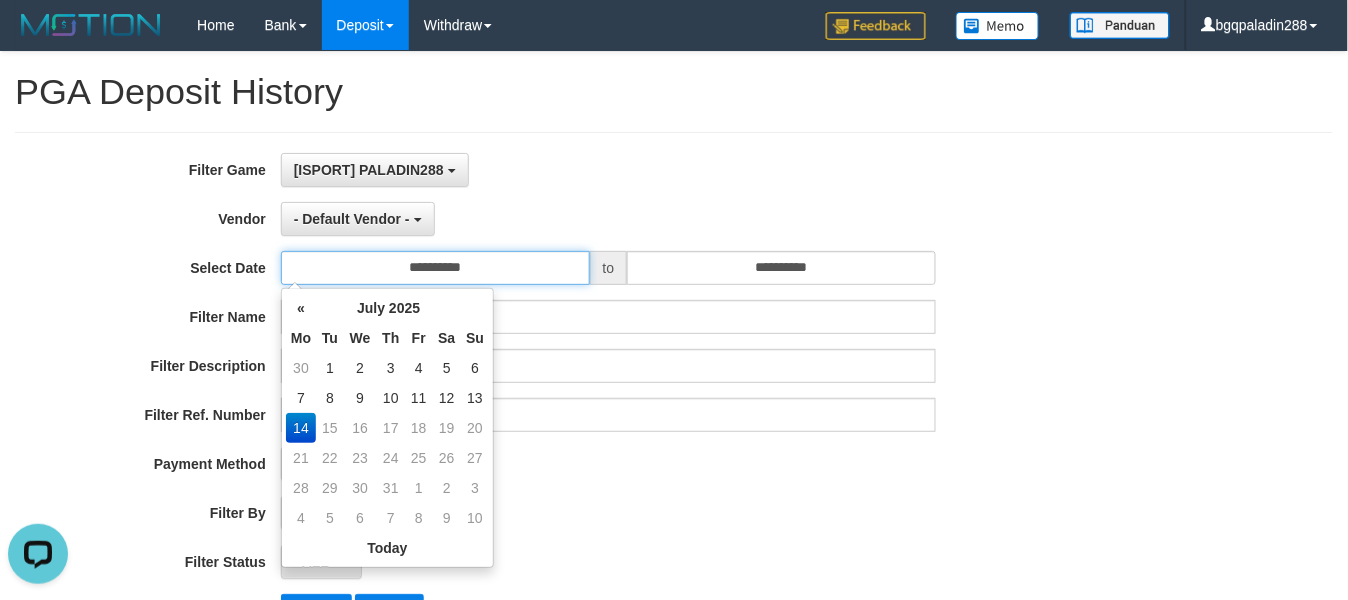 scroll, scrollTop: 0, scrollLeft: 0, axis: both 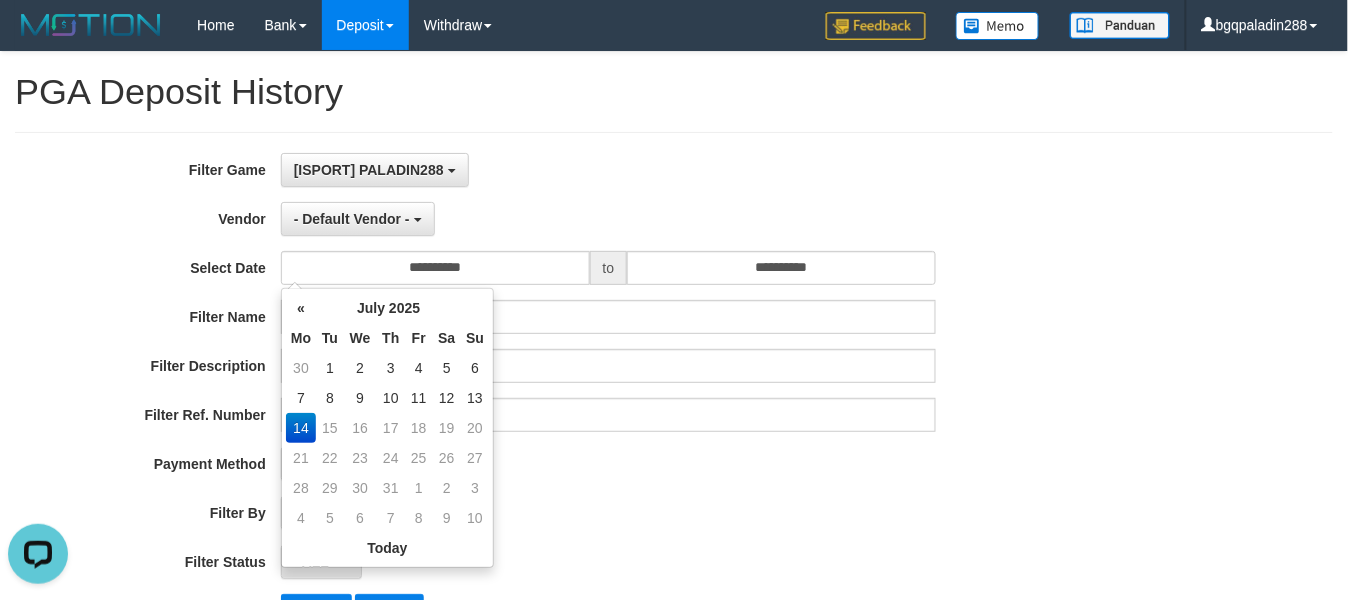 drag, startPoint x: 472, startPoint y: 400, endPoint x: 692, endPoint y: 370, distance: 222.03603 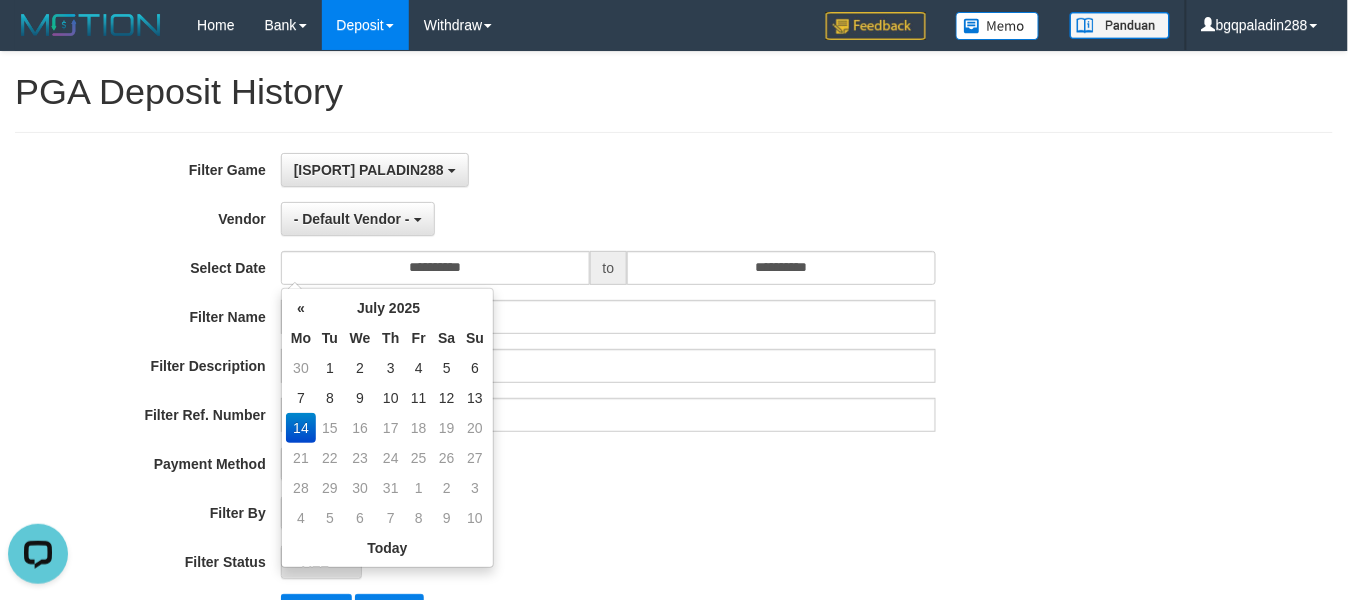 click on "13" at bounding box center (475, 398) 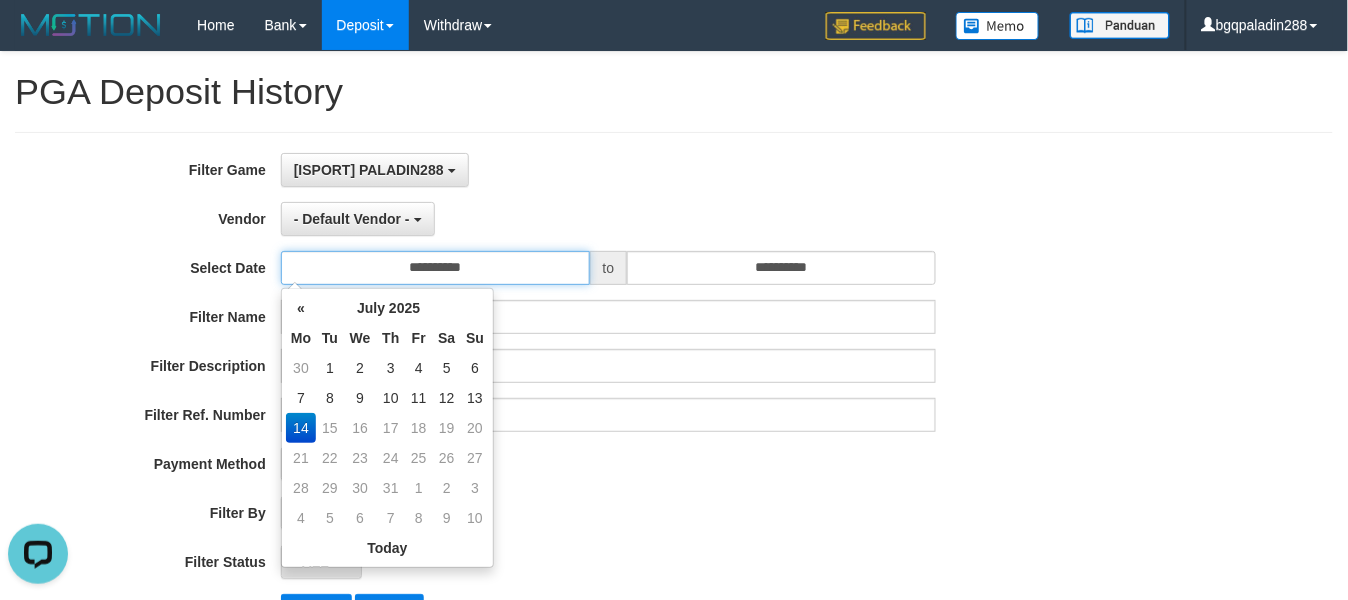 type on "**********" 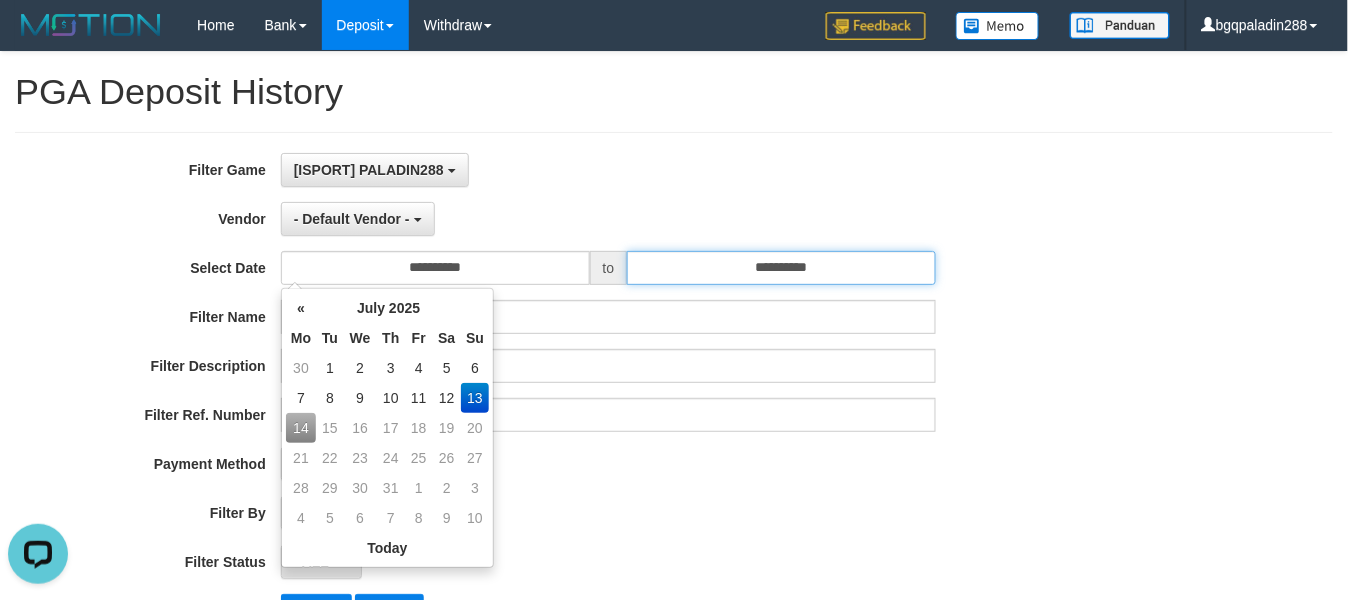 click on "**********" at bounding box center (781, 268) 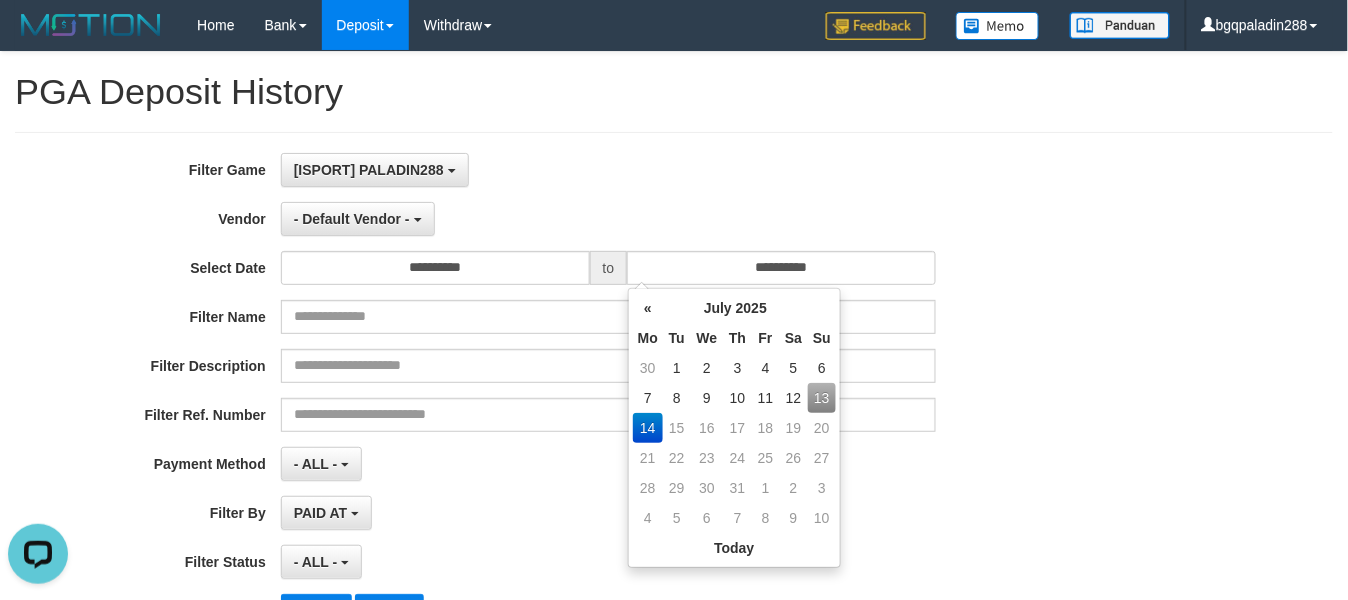 click on "13" at bounding box center (822, 398) 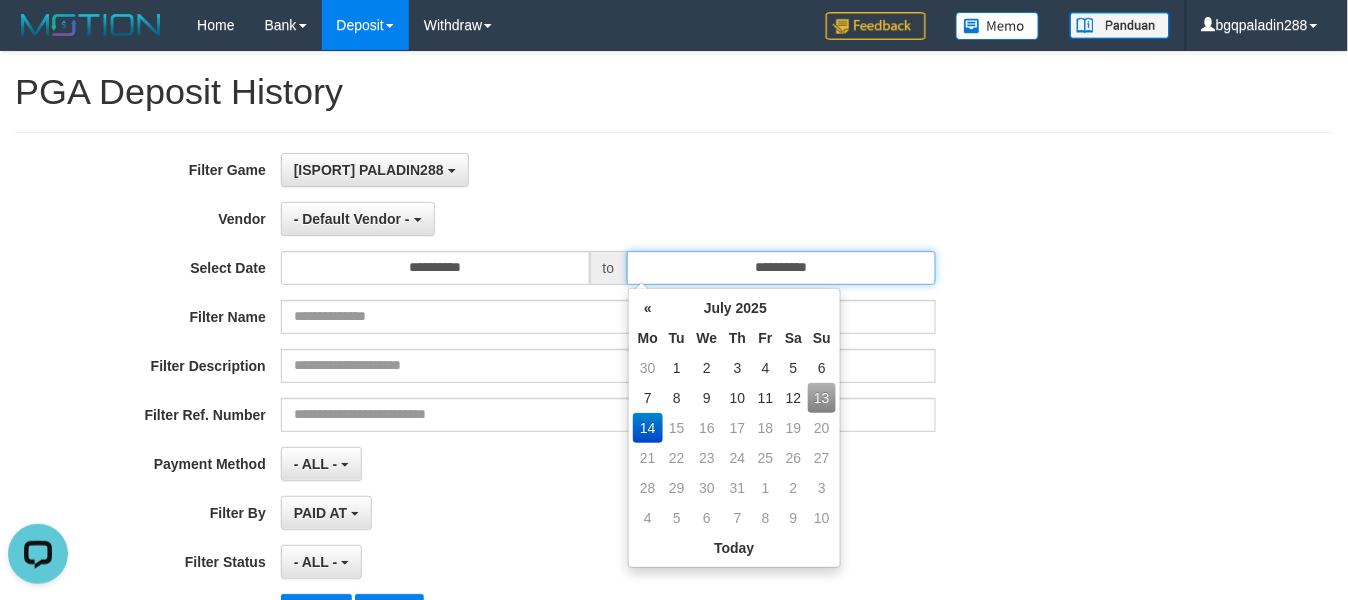 type on "**********" 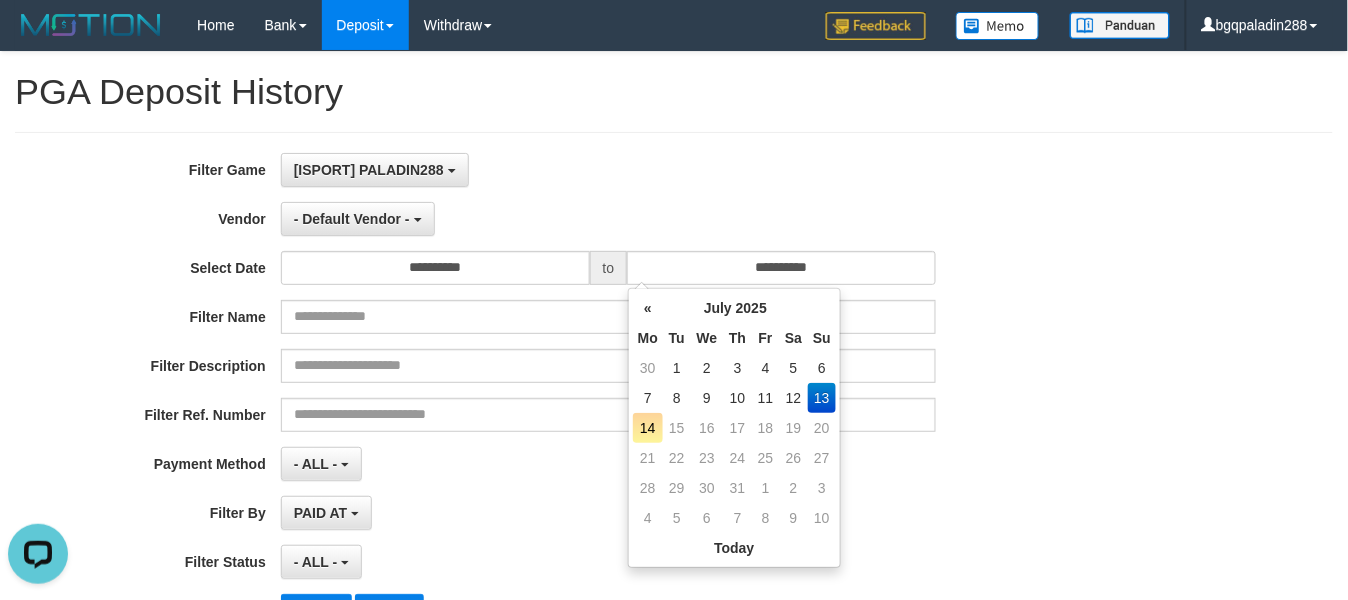 drag, startPoint x: 785, startPoint y: 155, endPoint x: 771, endPoint y: 156, distance: 14.035668 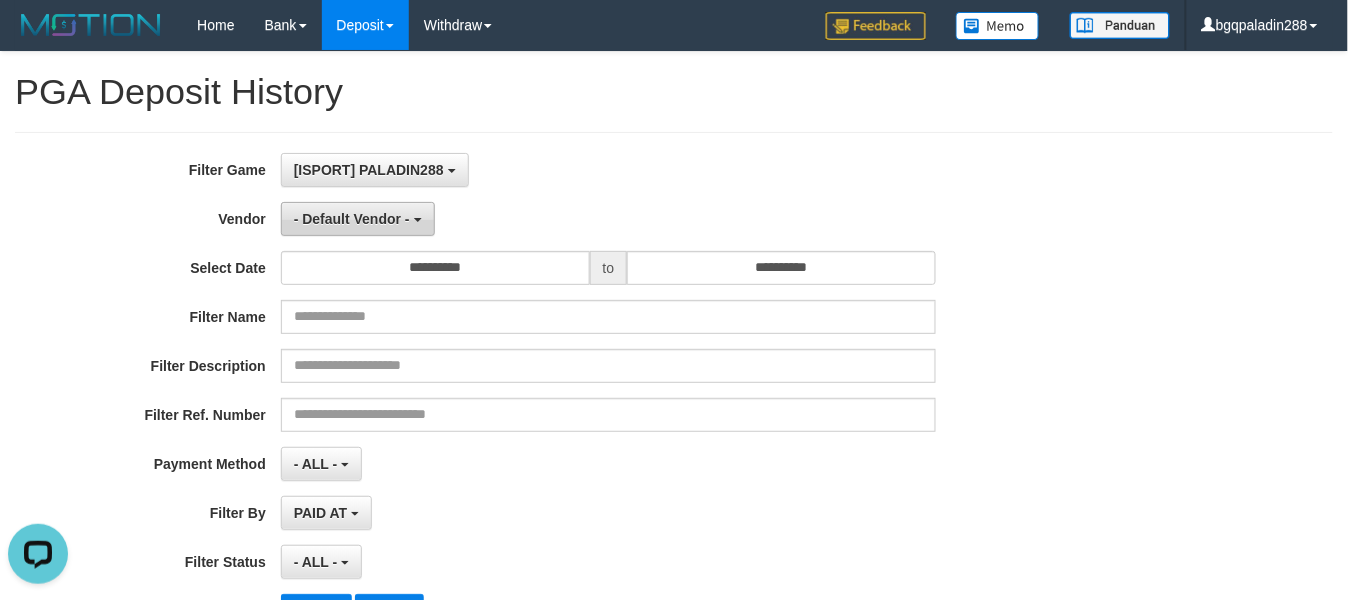 click on "- Default Vendor -" at bounding box center [352, 219] 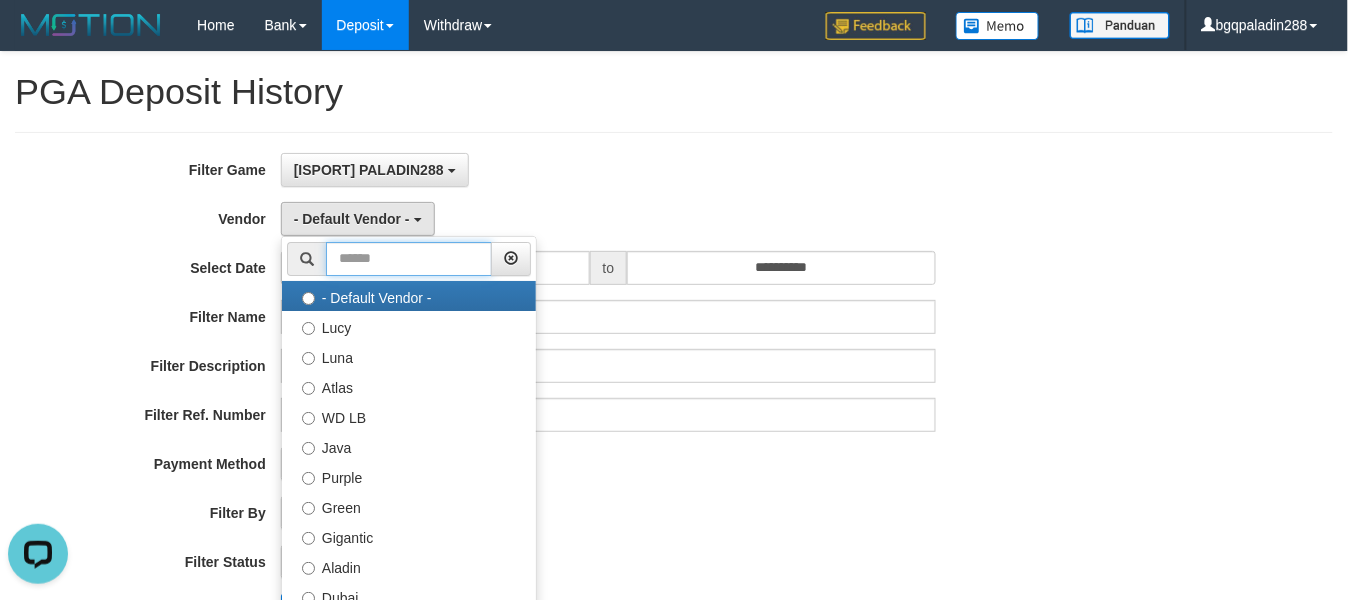 click at bounding box center (409, 259) 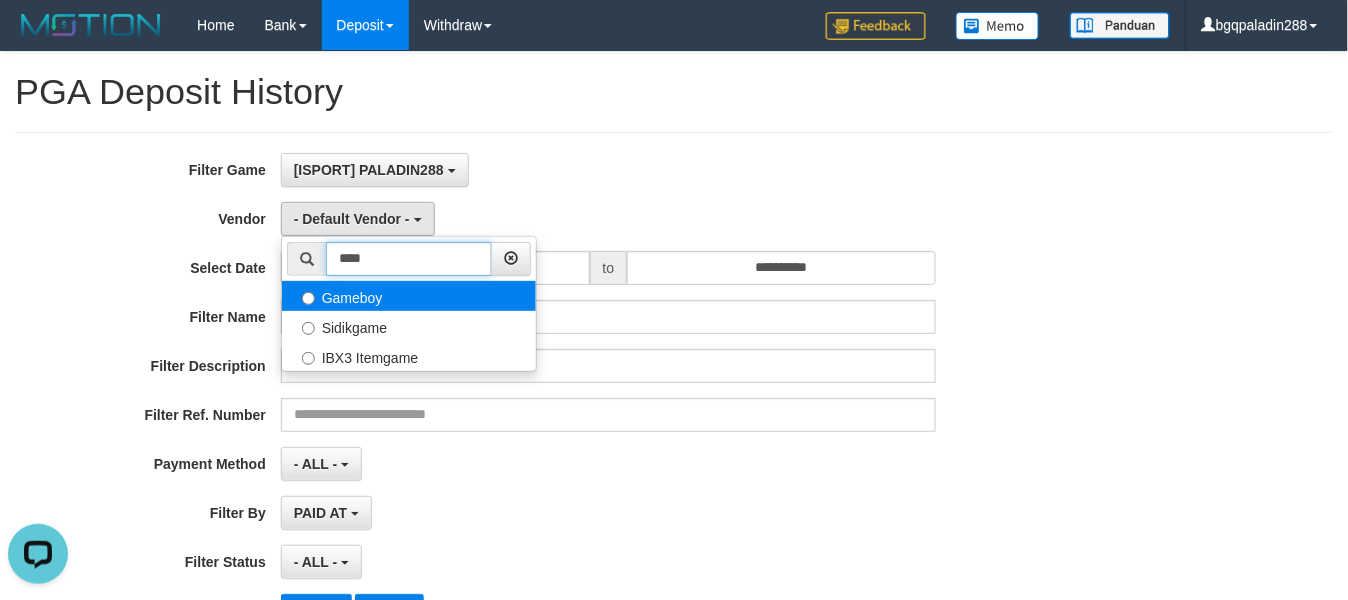 type on "****" 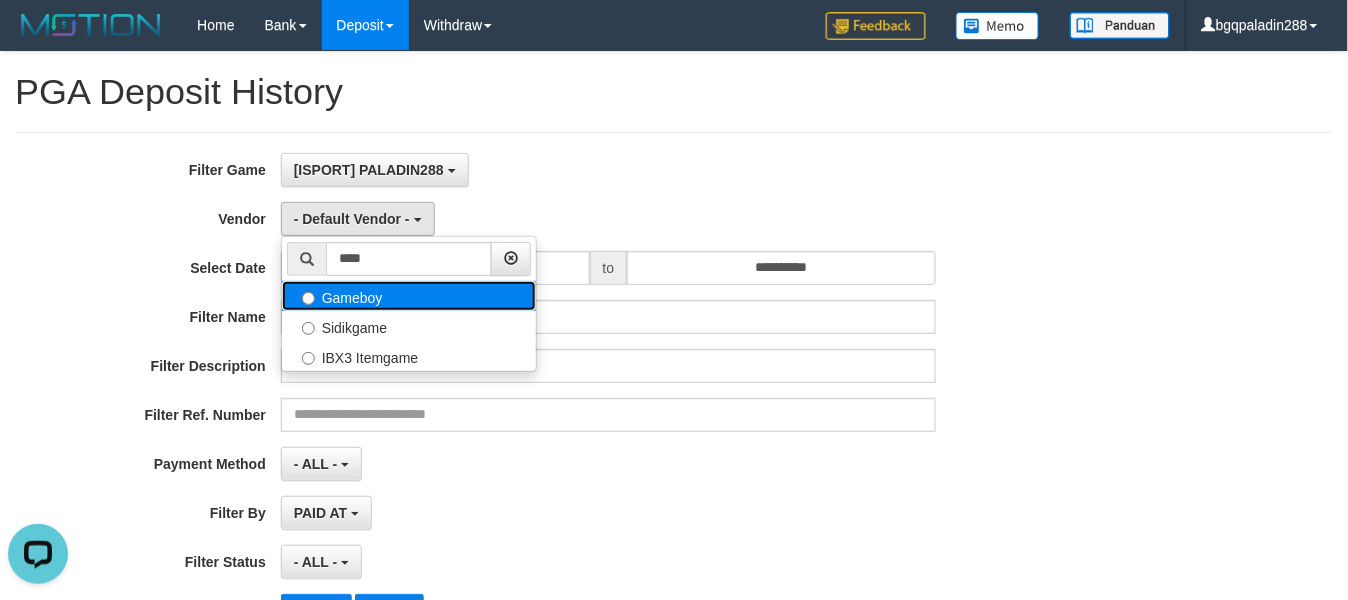 click on "Gameboy" at bounding box center [409, 296] 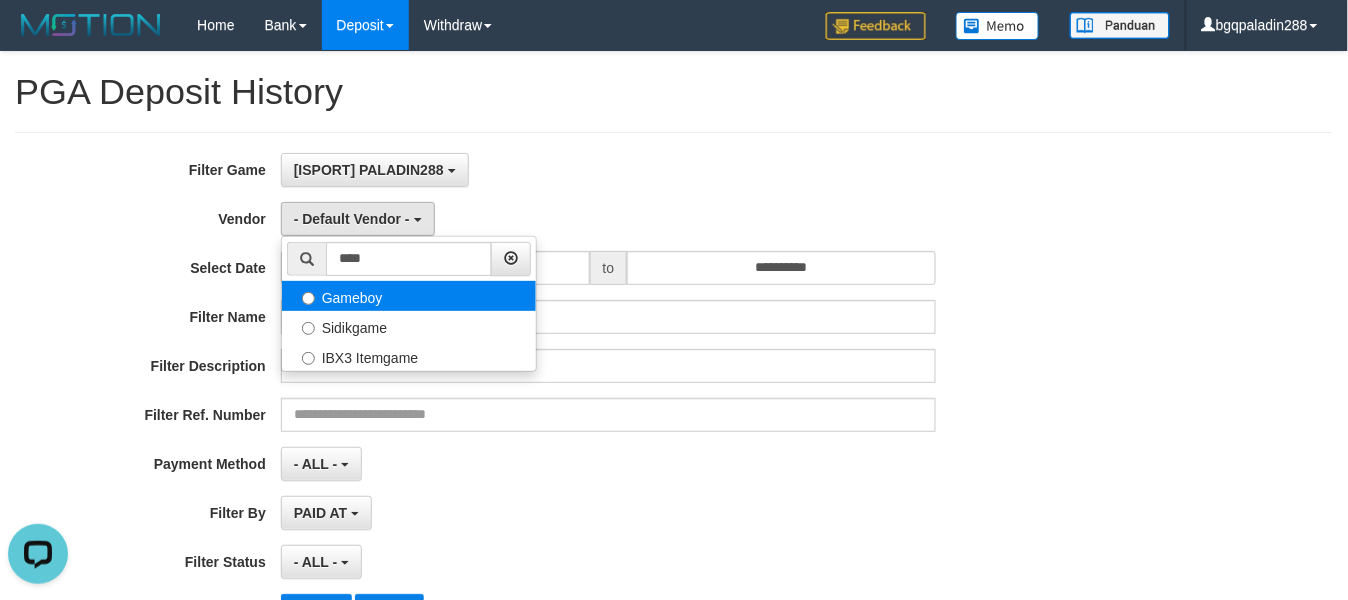 select on "**********" 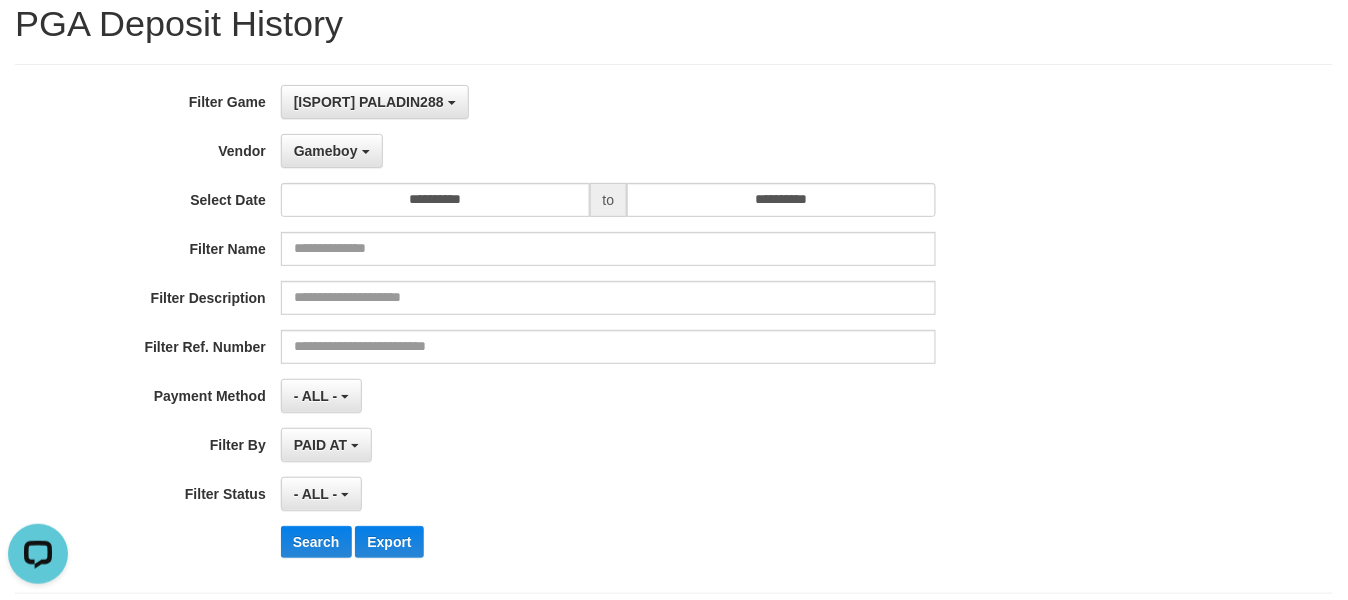 scroll, scrollTop: 125, scrollLeft: 0, axis: vertical 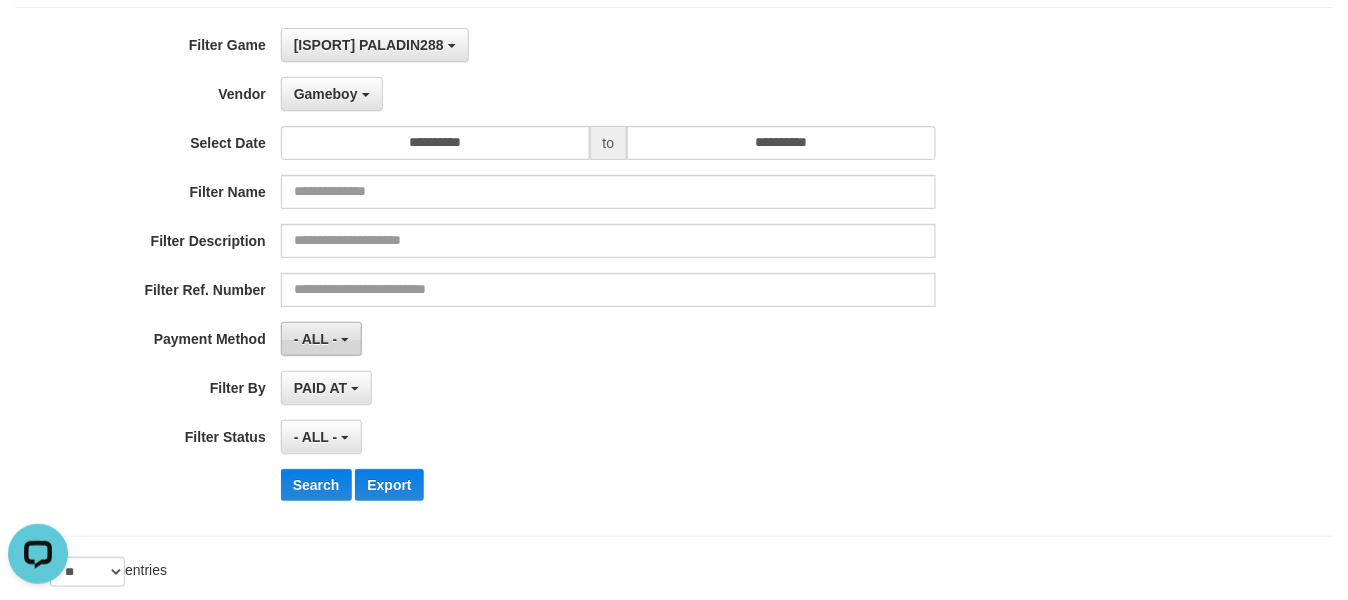 click on "- ALL -" at bounding box center [321, 339] 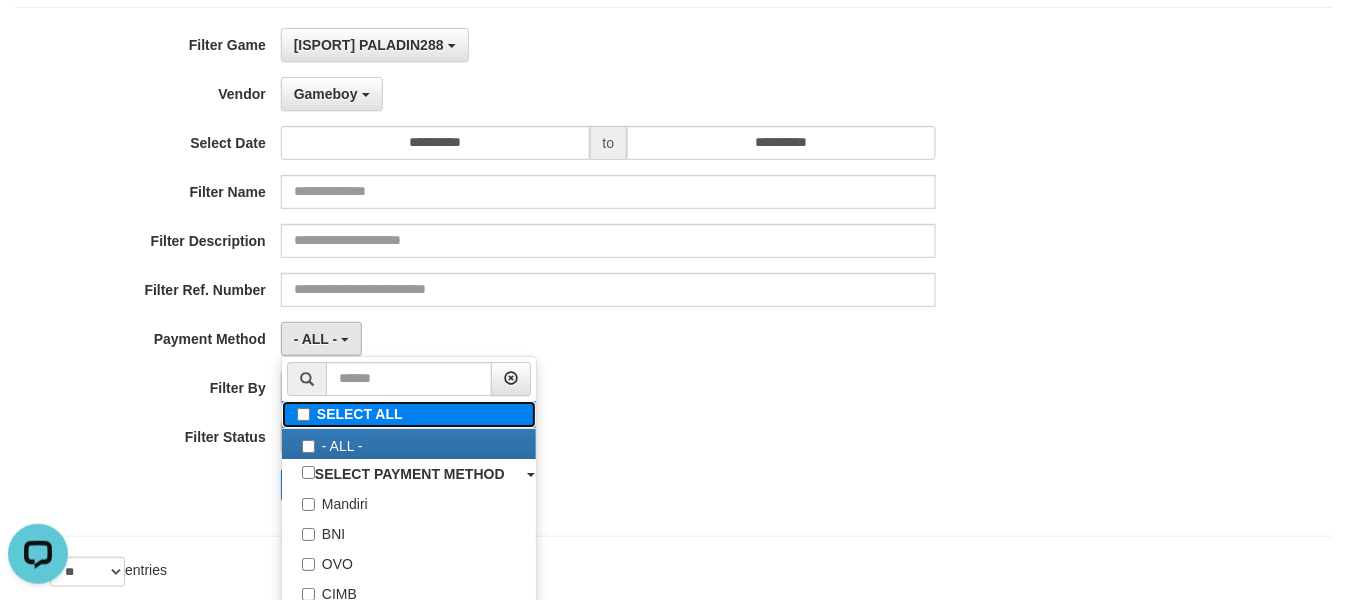 click on "SELECT ALL" at bounding box center (409, 414) 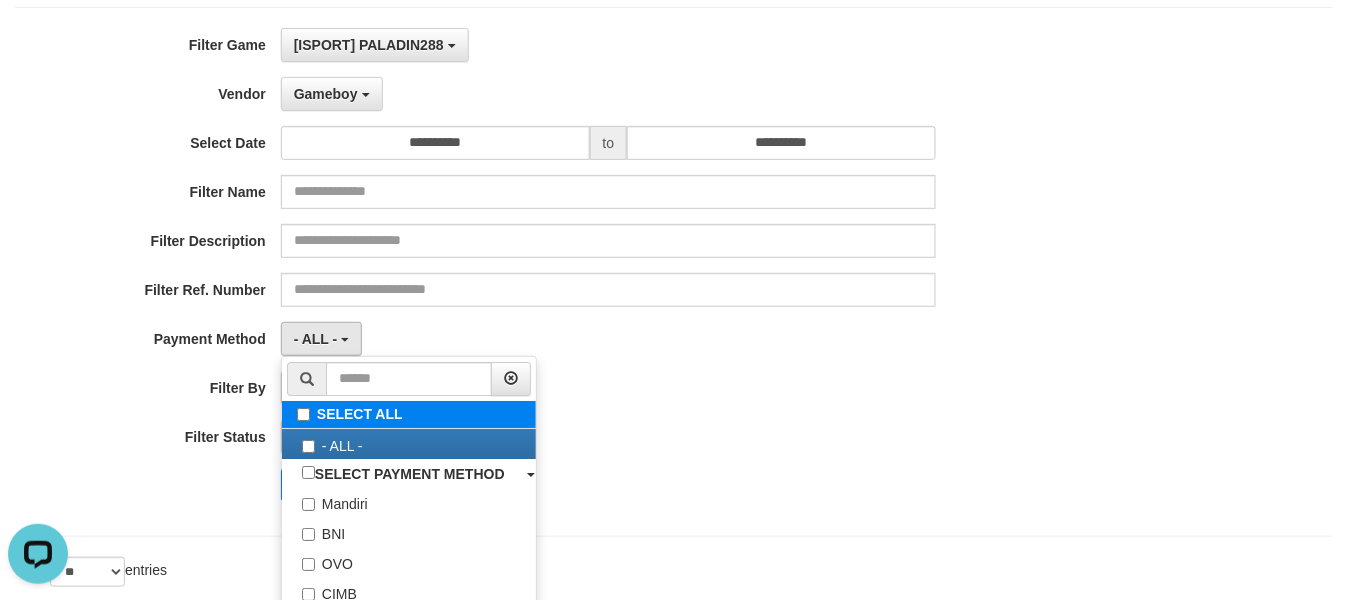 type 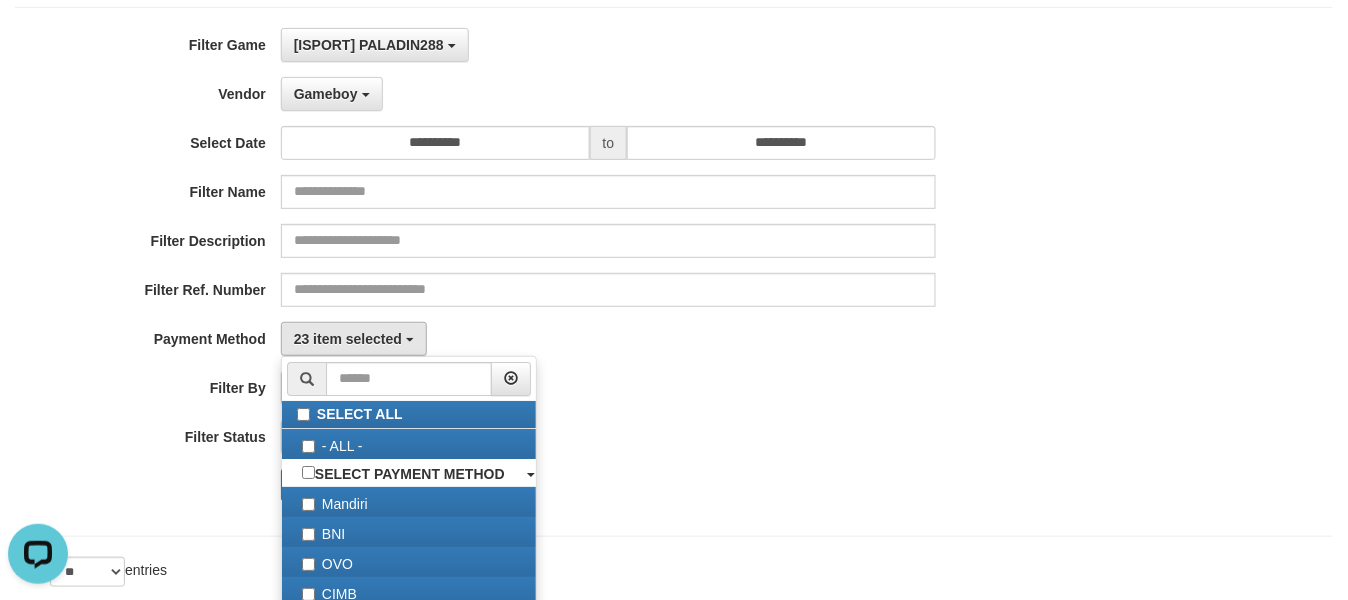 click on "**********" at bounding box center [561, 272] 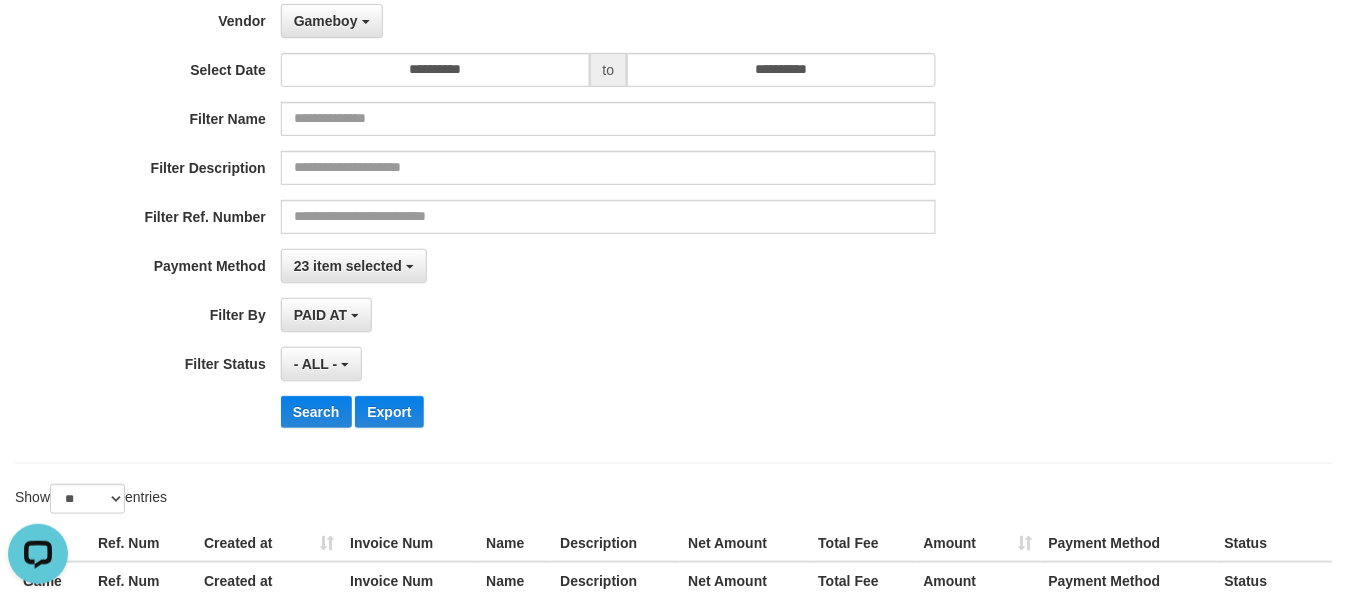 scroll, scrollTop: 325, scrollLeft: 0, axis: vertical 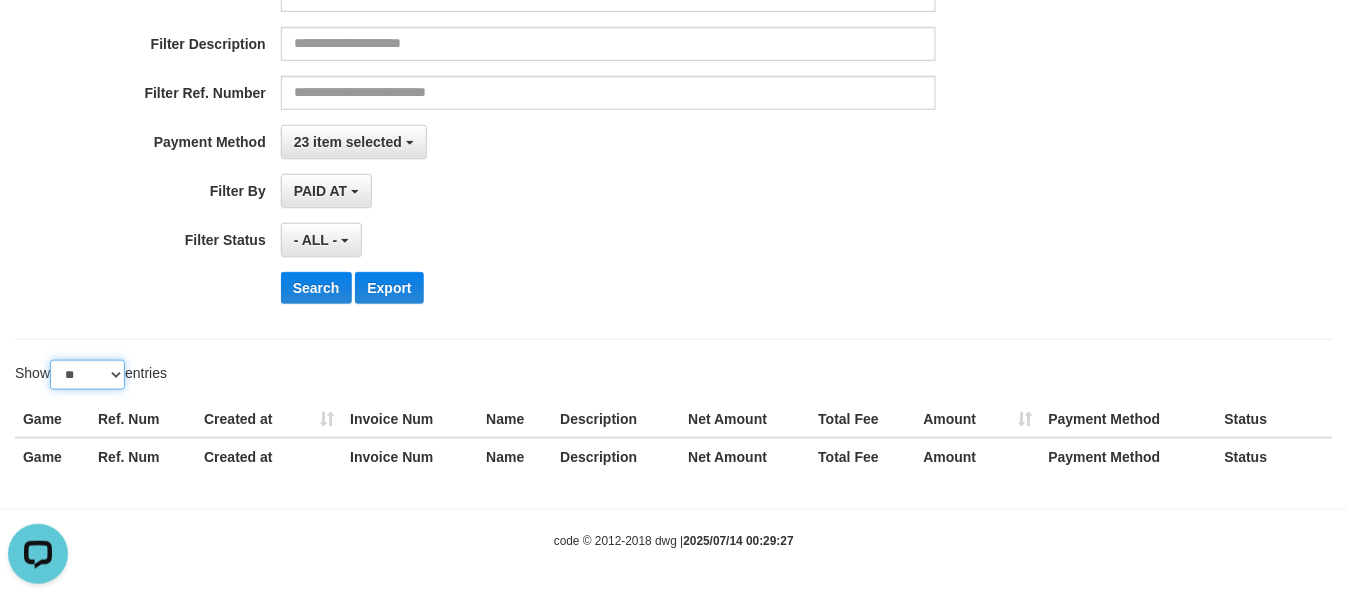 click on "** ** ** ***" at bounding box center [87, 375] 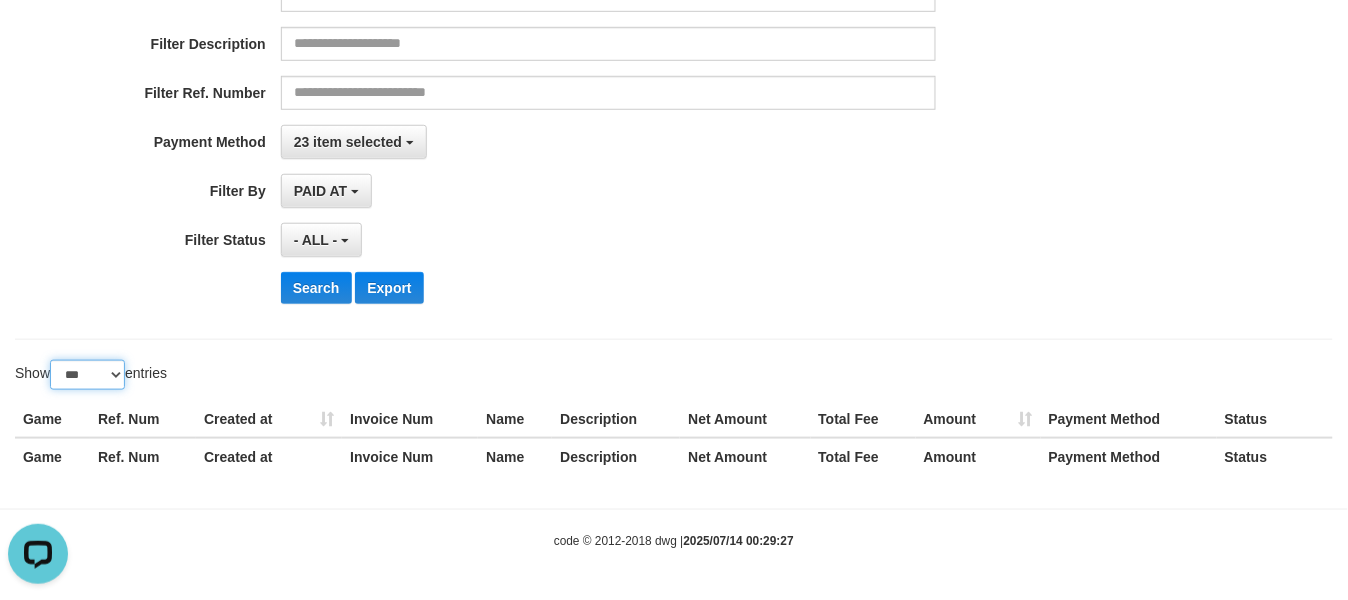 click on "** ** ** ***" at bounding box center [87, 375] 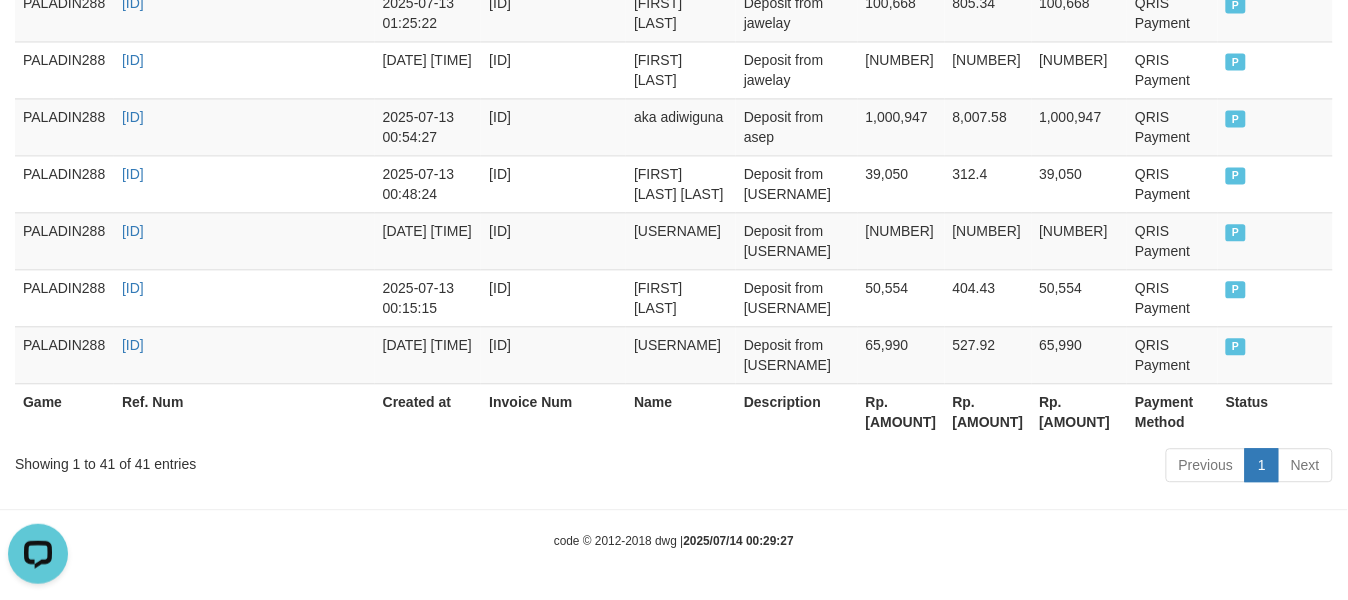 scroll, scrollTop: 2846, scrollLeft: 0, axis: vertical 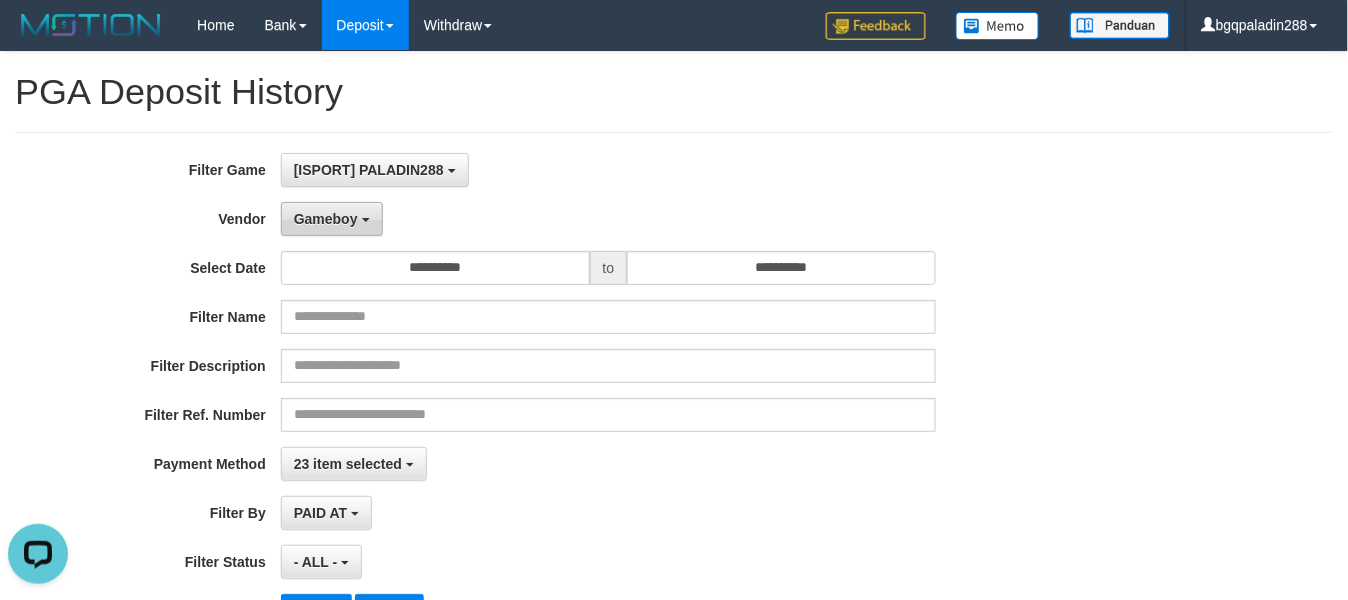 click on "Gameboy" at bounding box center (332, 219) 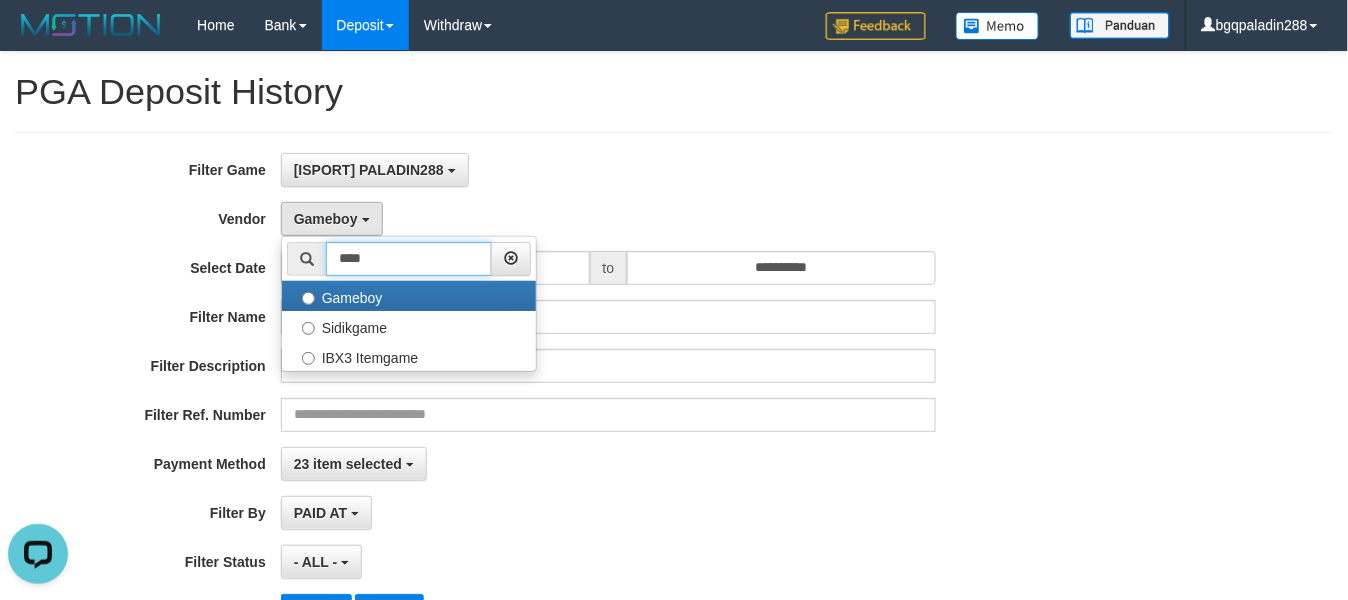 click on "****" at bounding box center (409, 259) 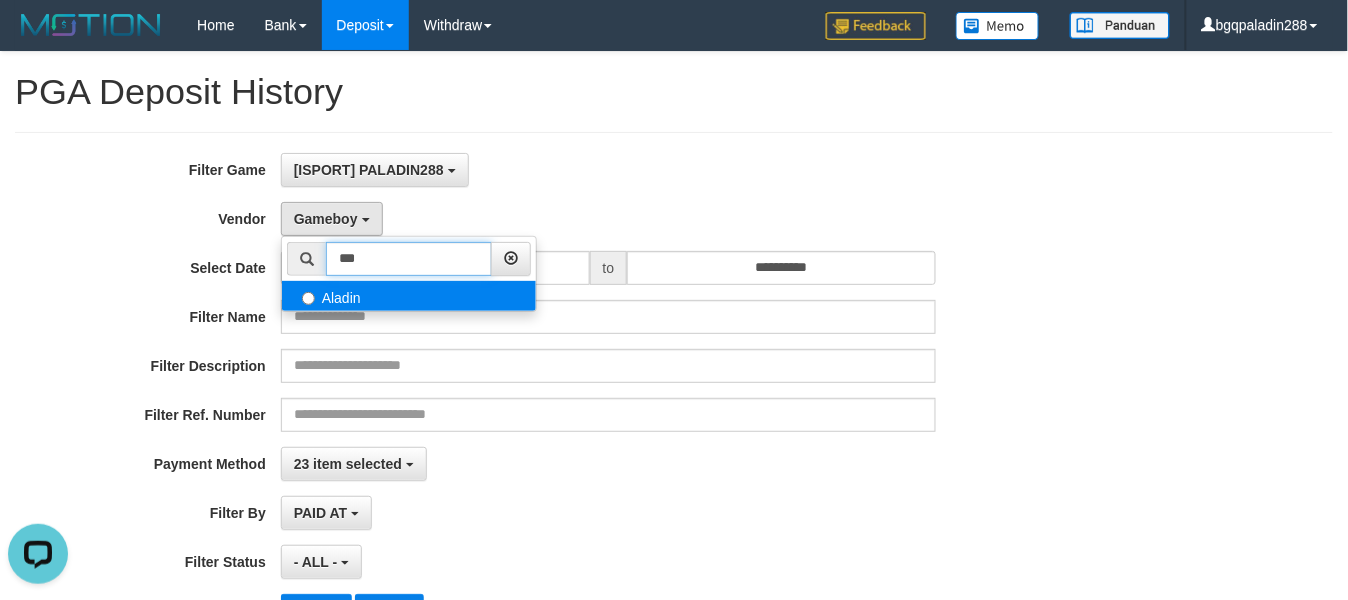 type on "***" 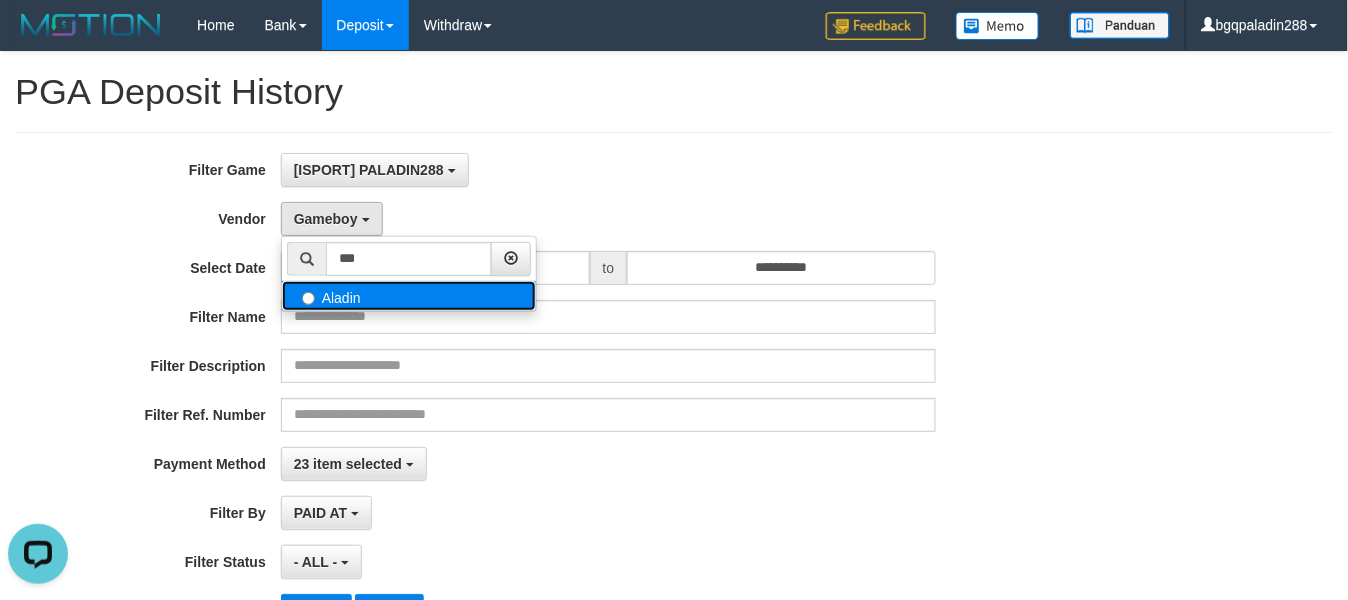 click on "Aladin" at bounding box center [409, 296] 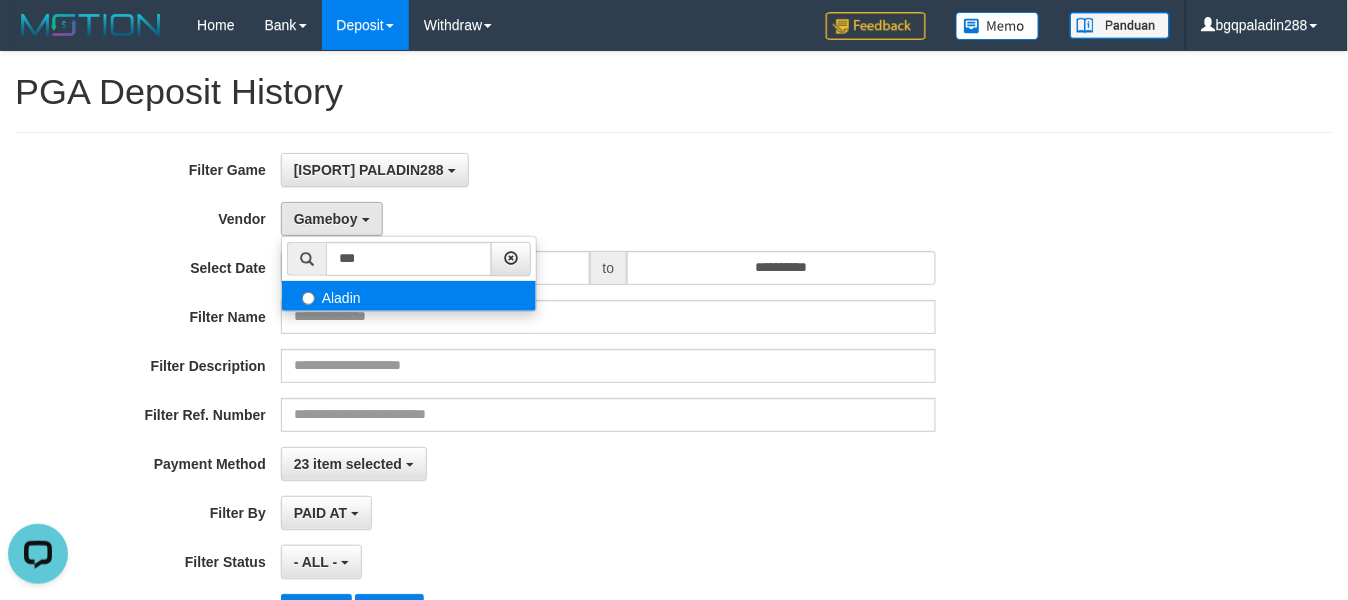 select on "**********" 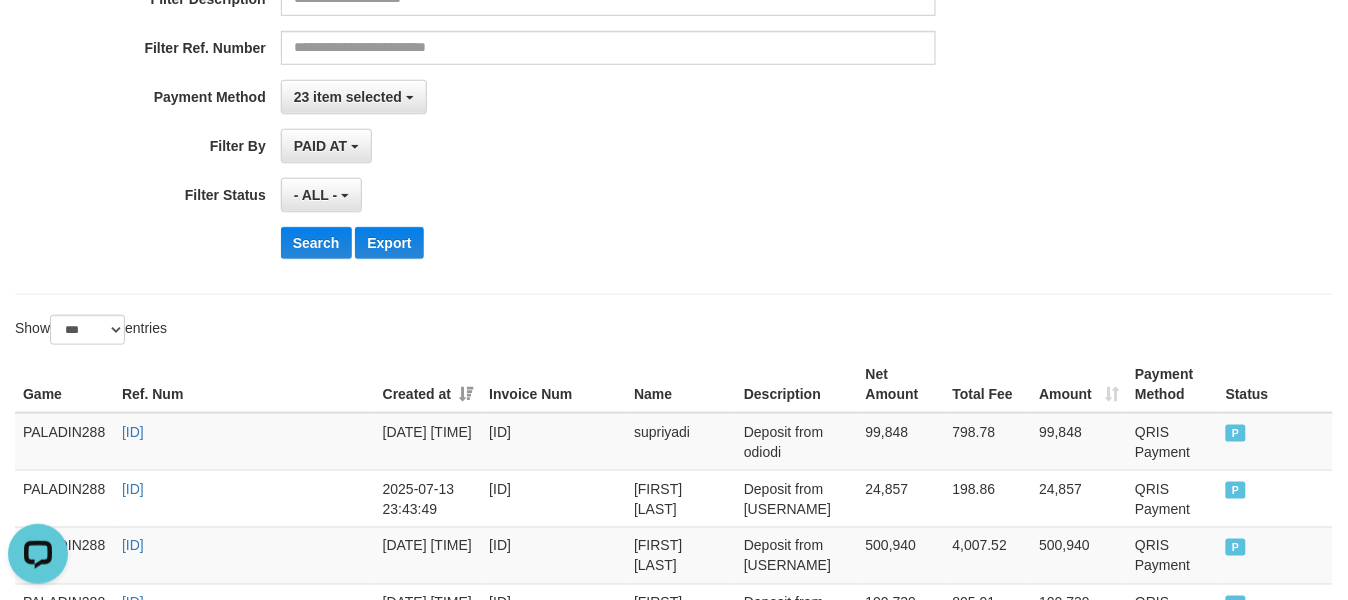 scroll, scrollTop: 375, scrollLeft: 0, axis: vertical 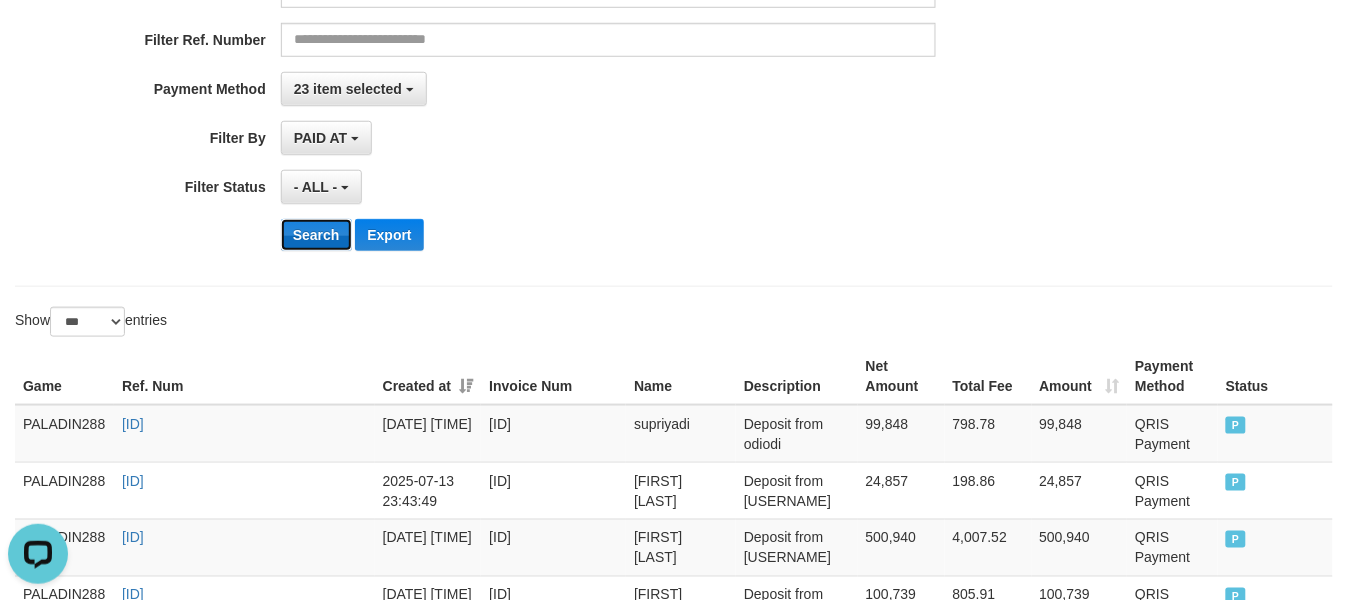click on "Search" at bounding box center [316, 235] 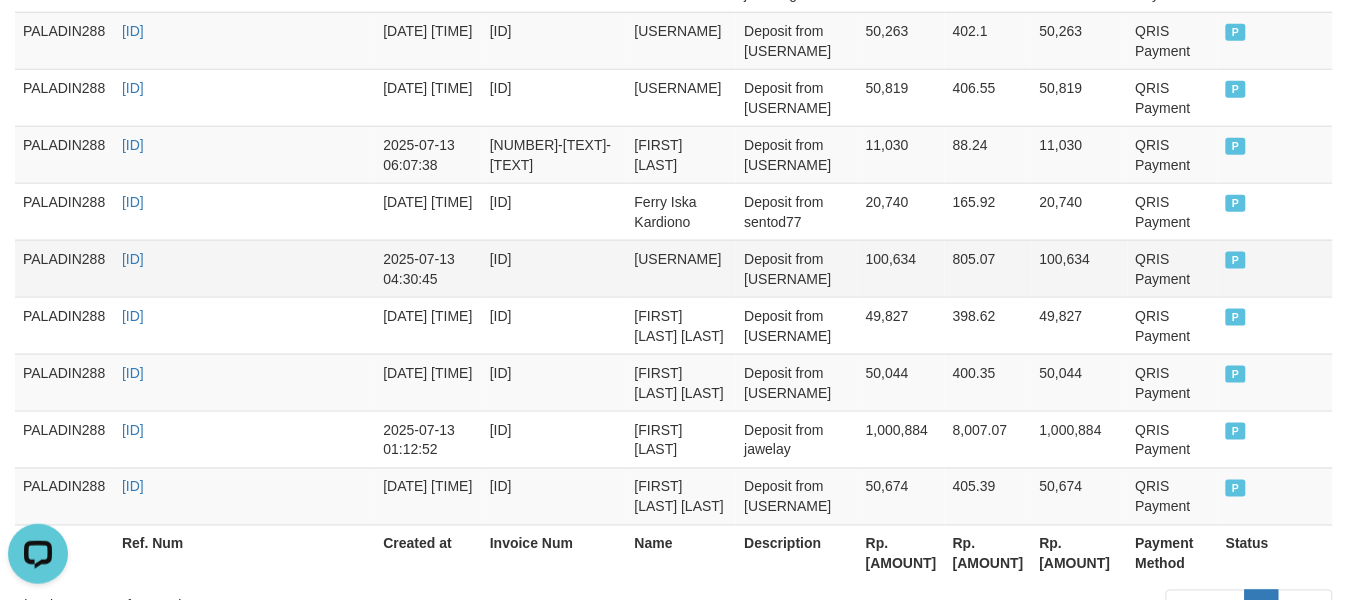 scroll, scrollTop: 2502, scrollLeft: 0, axis: vertical 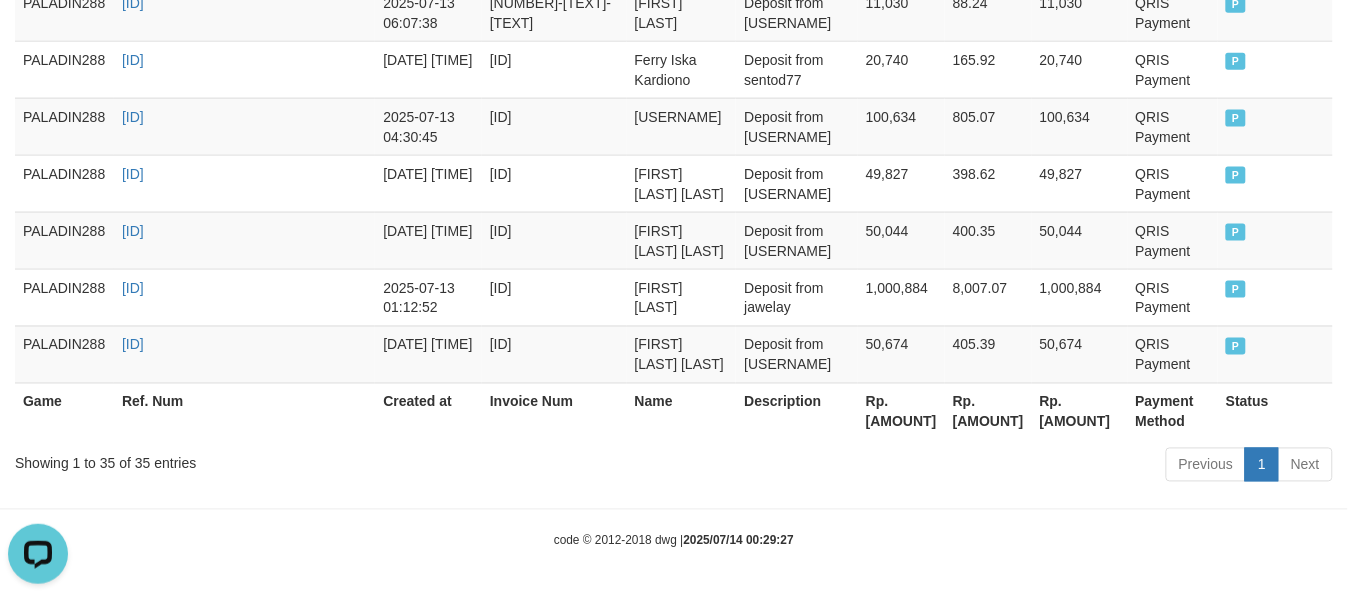 click on "Rp. [AMOUNT]" at bounding box center [901, 411] 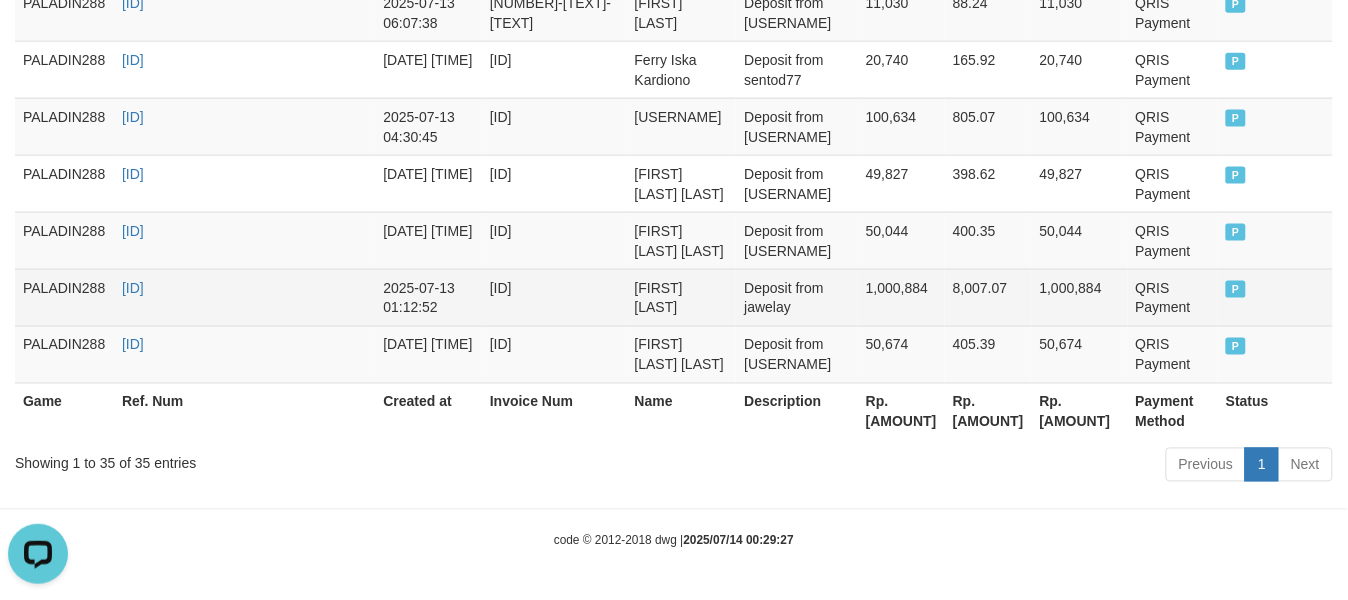 click on "2025-07-13 01:12:52" at bounding box center (428, 297) 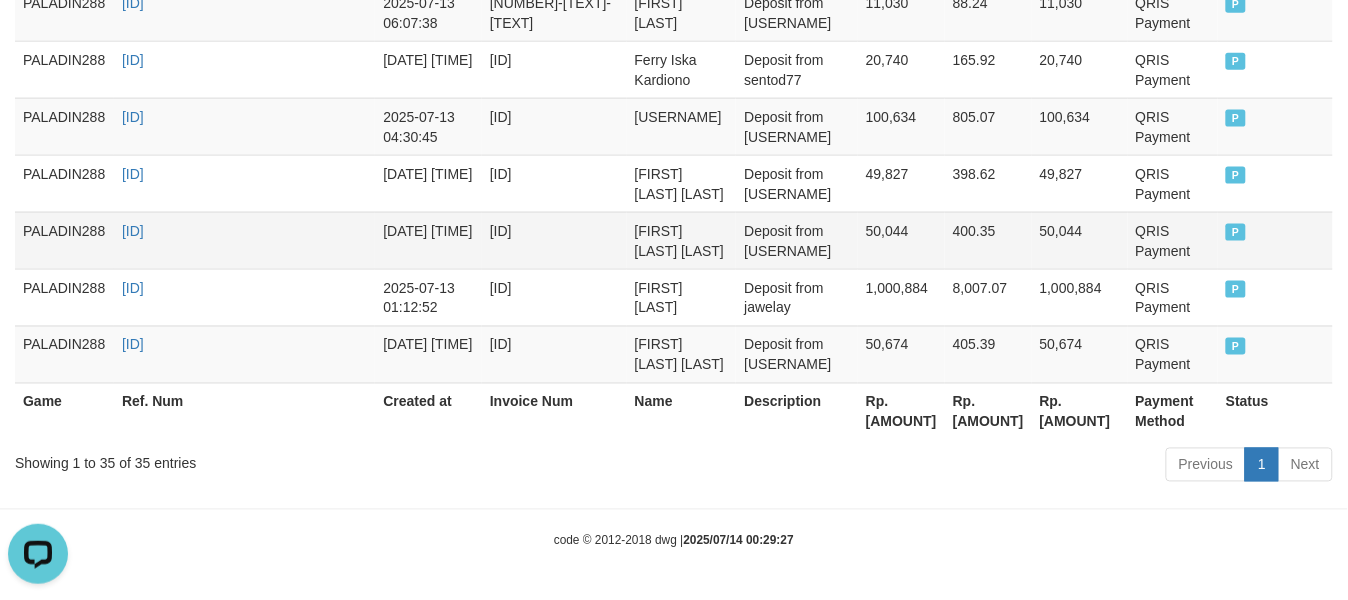 drag, startPoint x: 512, startPoint y: 277, endPoint x: 450, endPoint y: 253, distance: 66.48308 